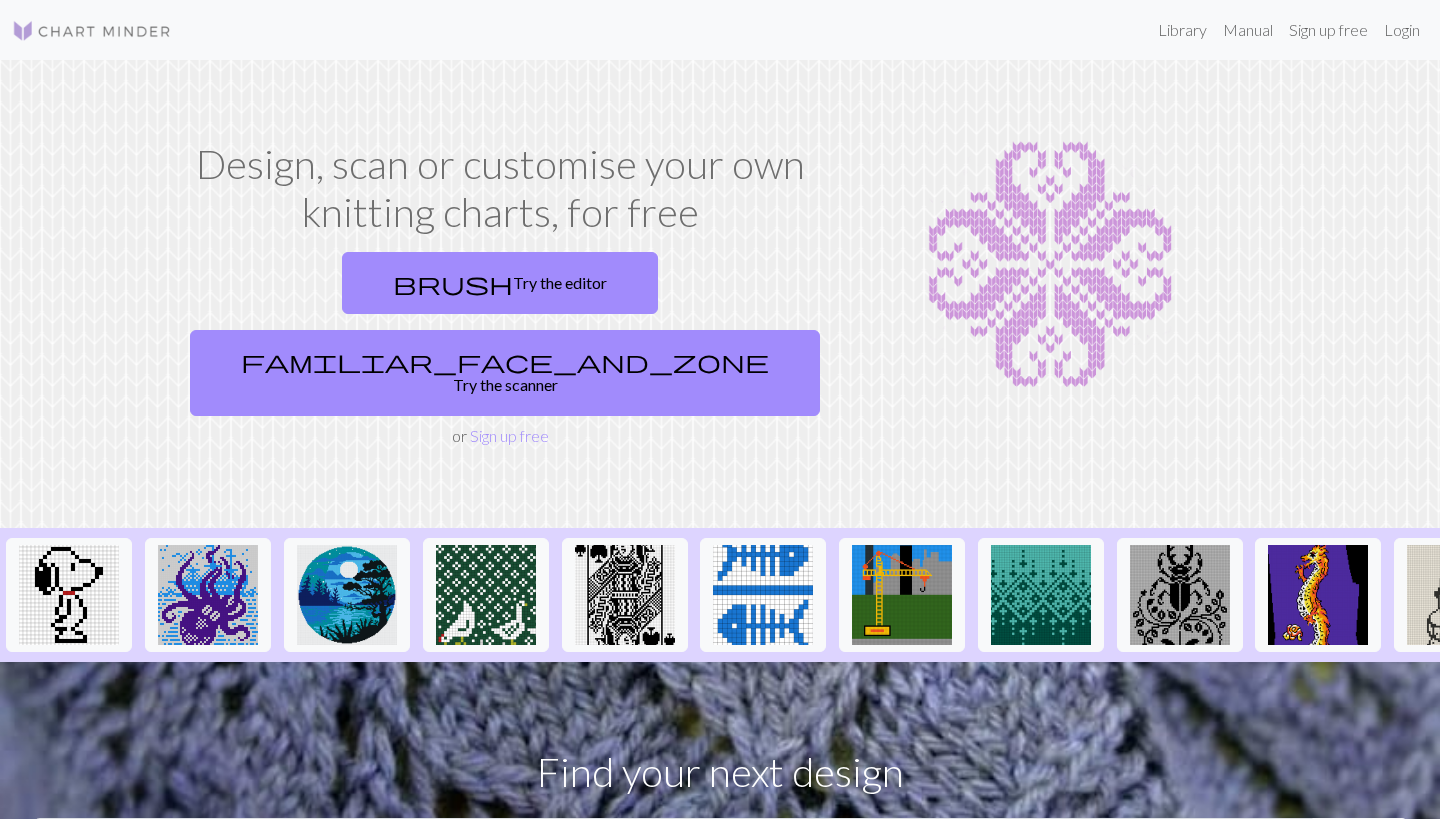scroll, scrollTop: 0, scrollLeft: 0, axis: both 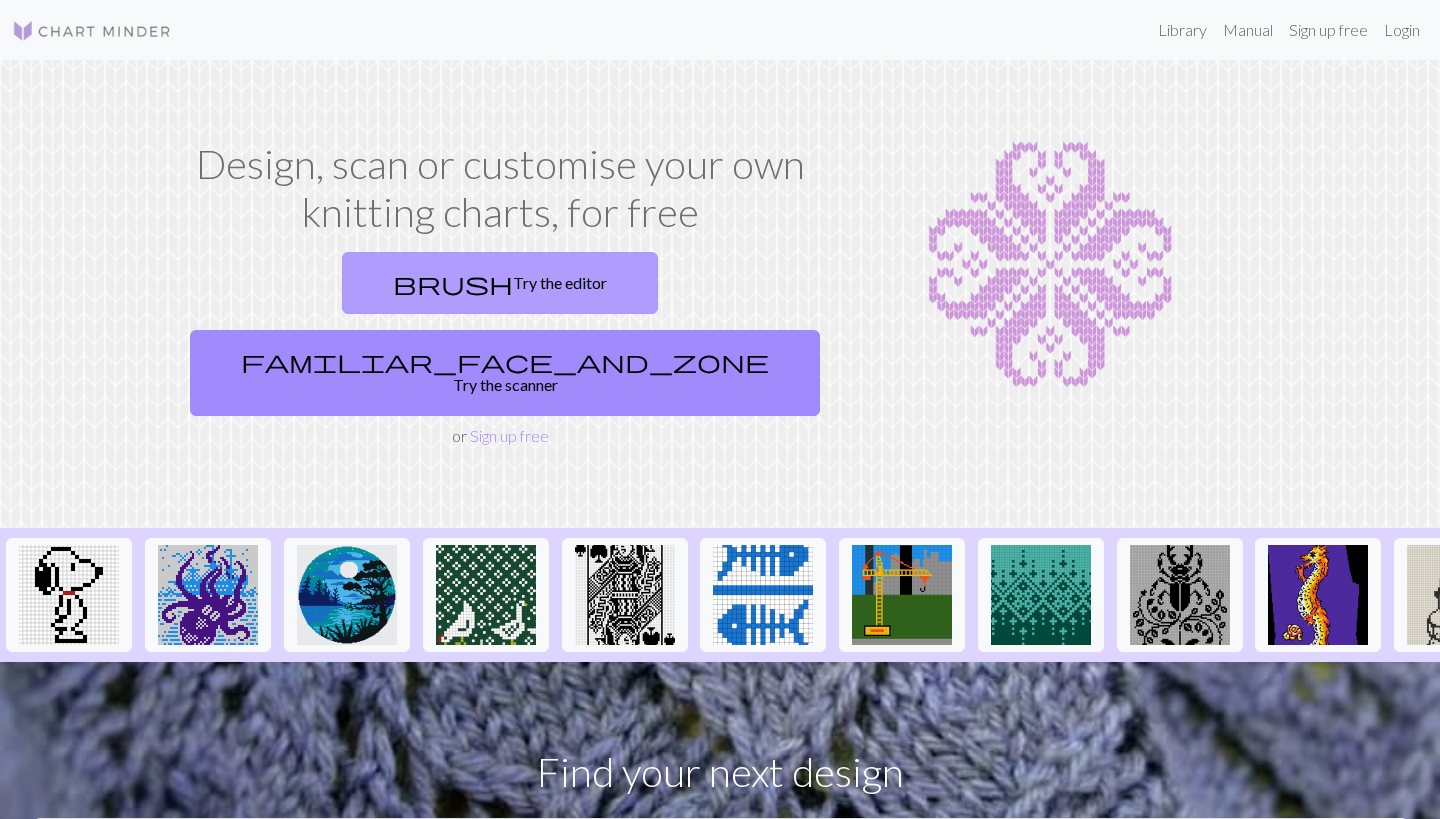 click on "brush  Try the editor" at bounding box center (500, 283) 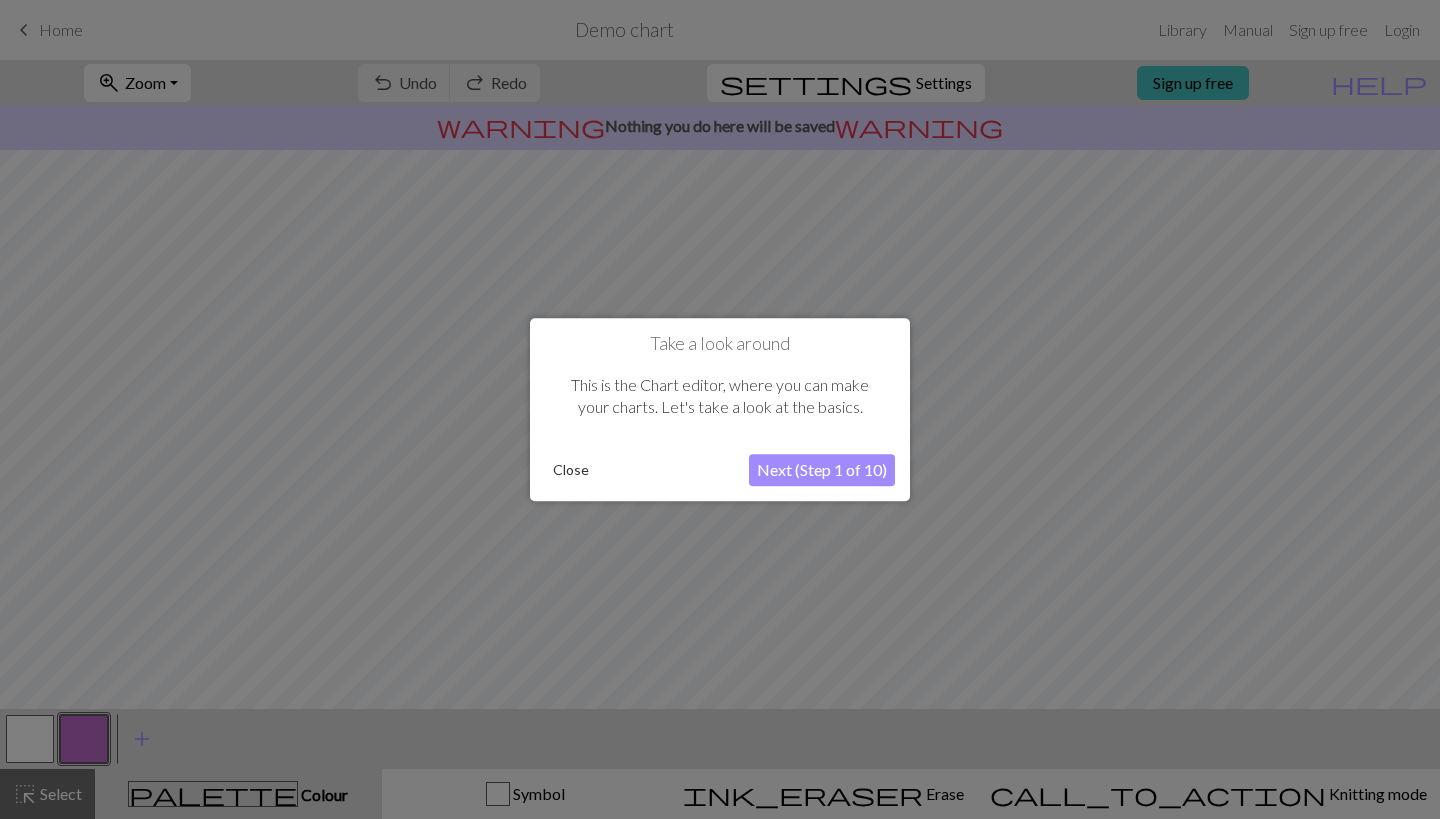 click on "Next (Step 1 of 10)" at bounding box center [822, 470] 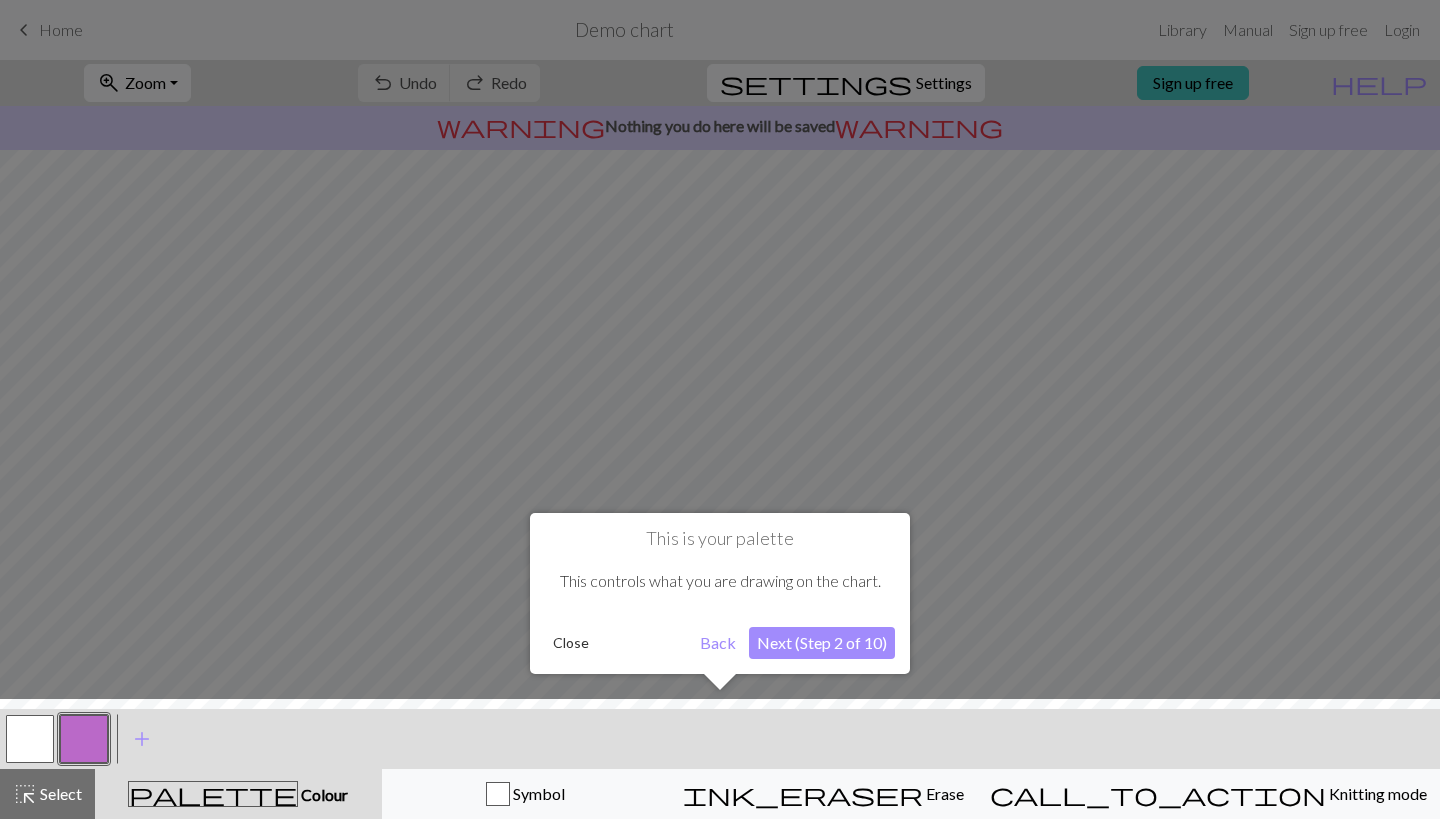 click on "Next (Step 2 of 10)" at bounding box center [822, 643] 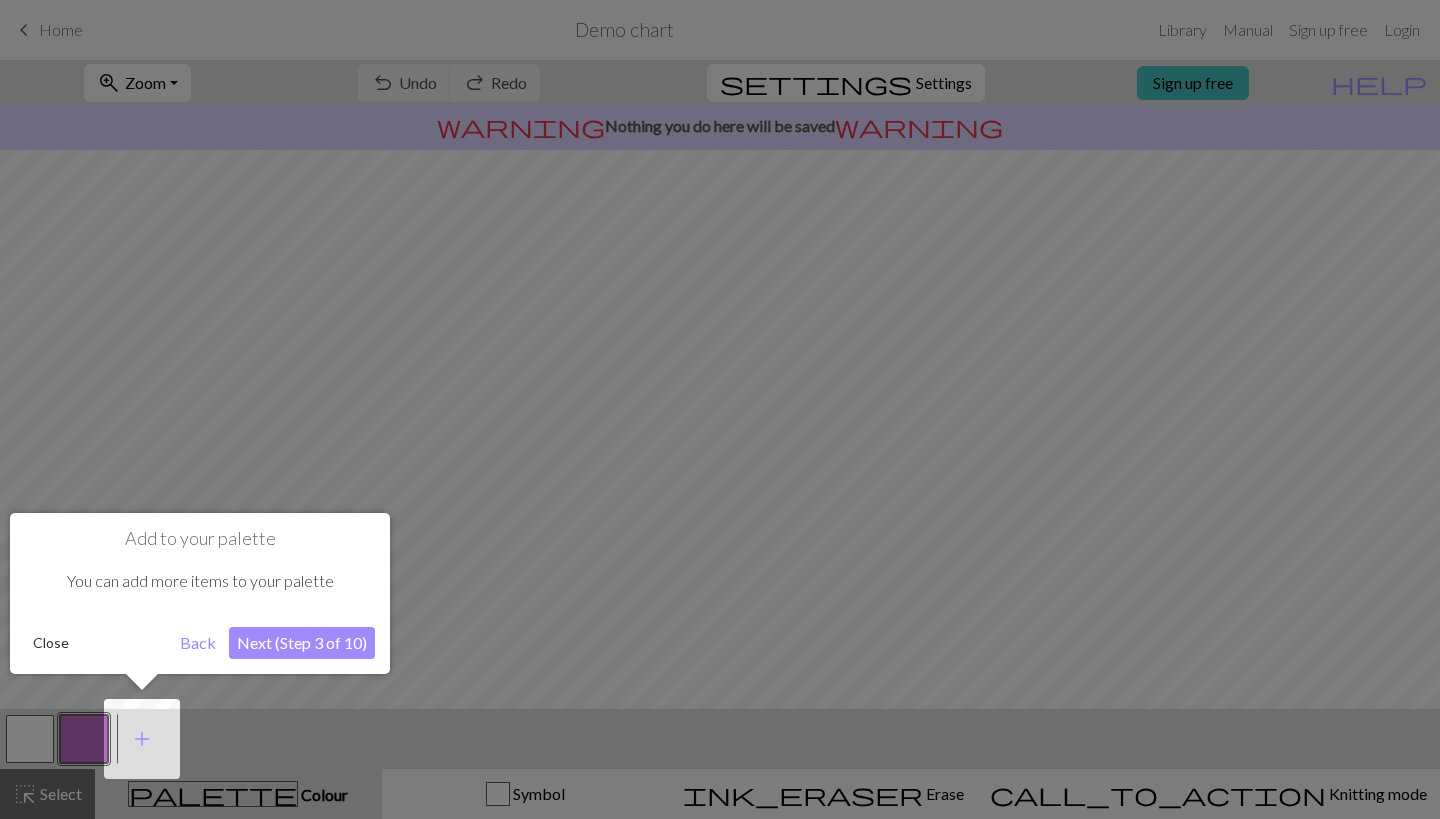 click on "Next (Step 3 of 10)" at bounding box center (302, 643) 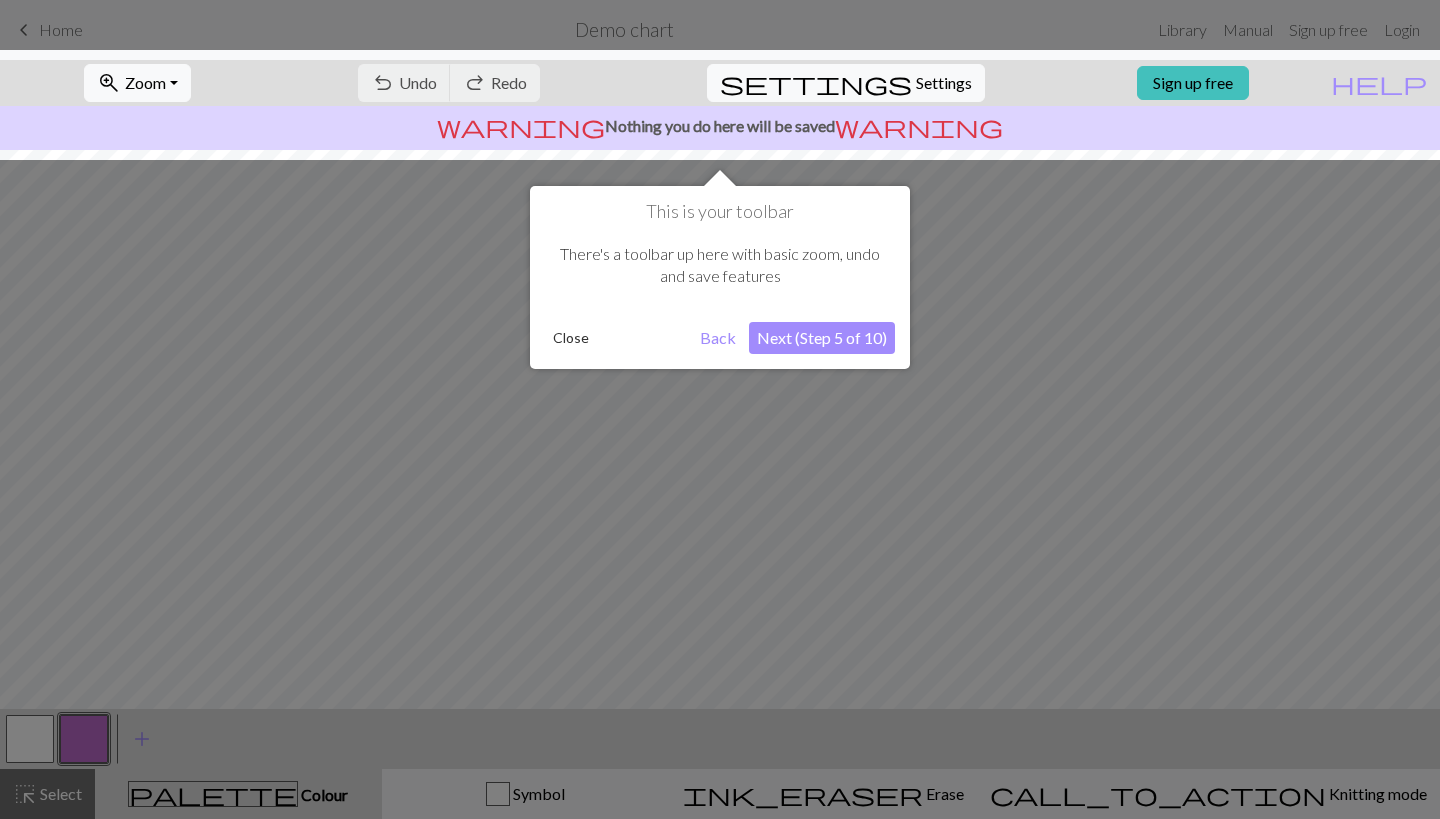 click on "Next (Step 5 of 10)" at bounding box center (822, 338) 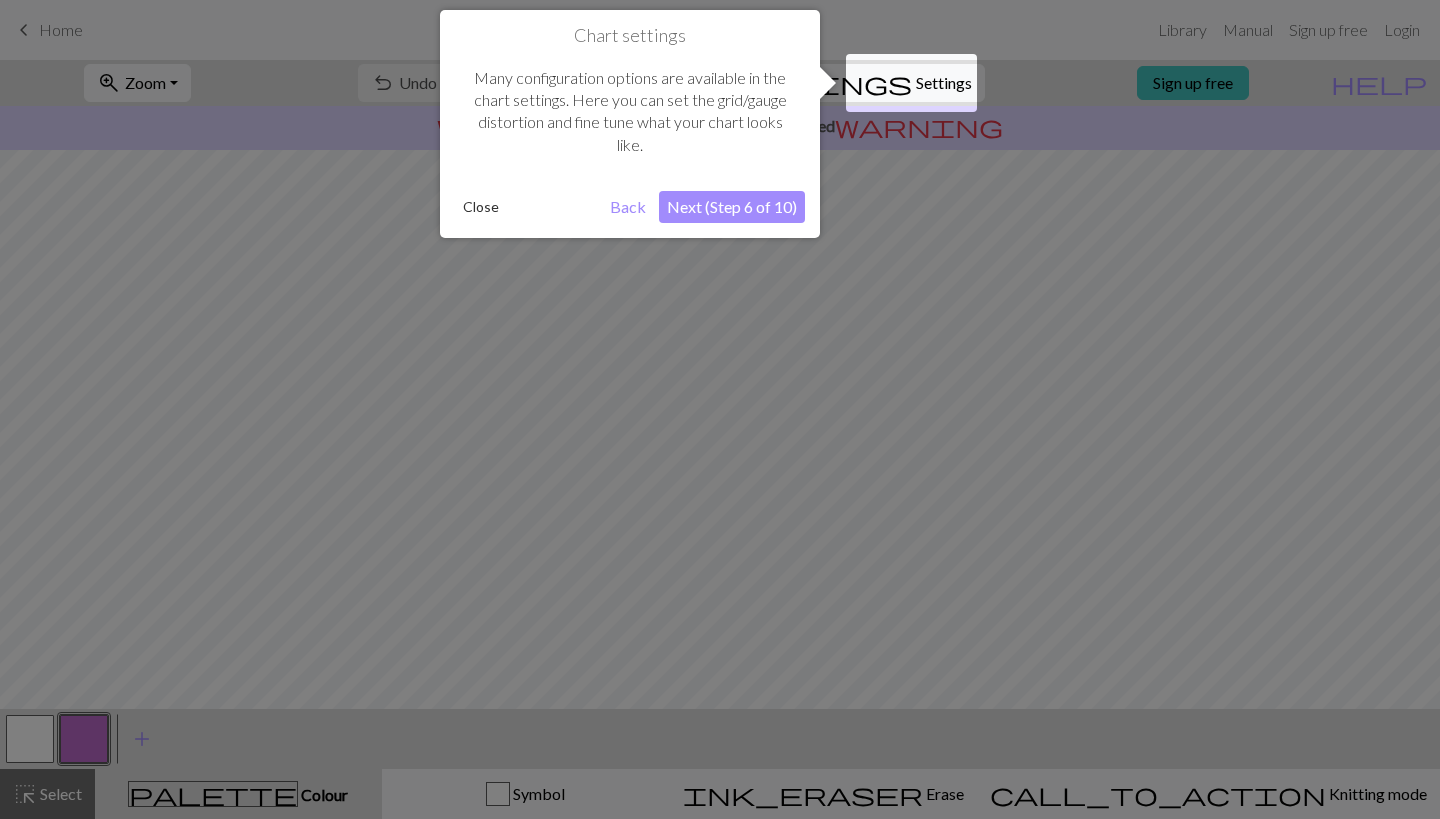 click on "Next (Step 6 of 10)" at bounding box center (732, 207) 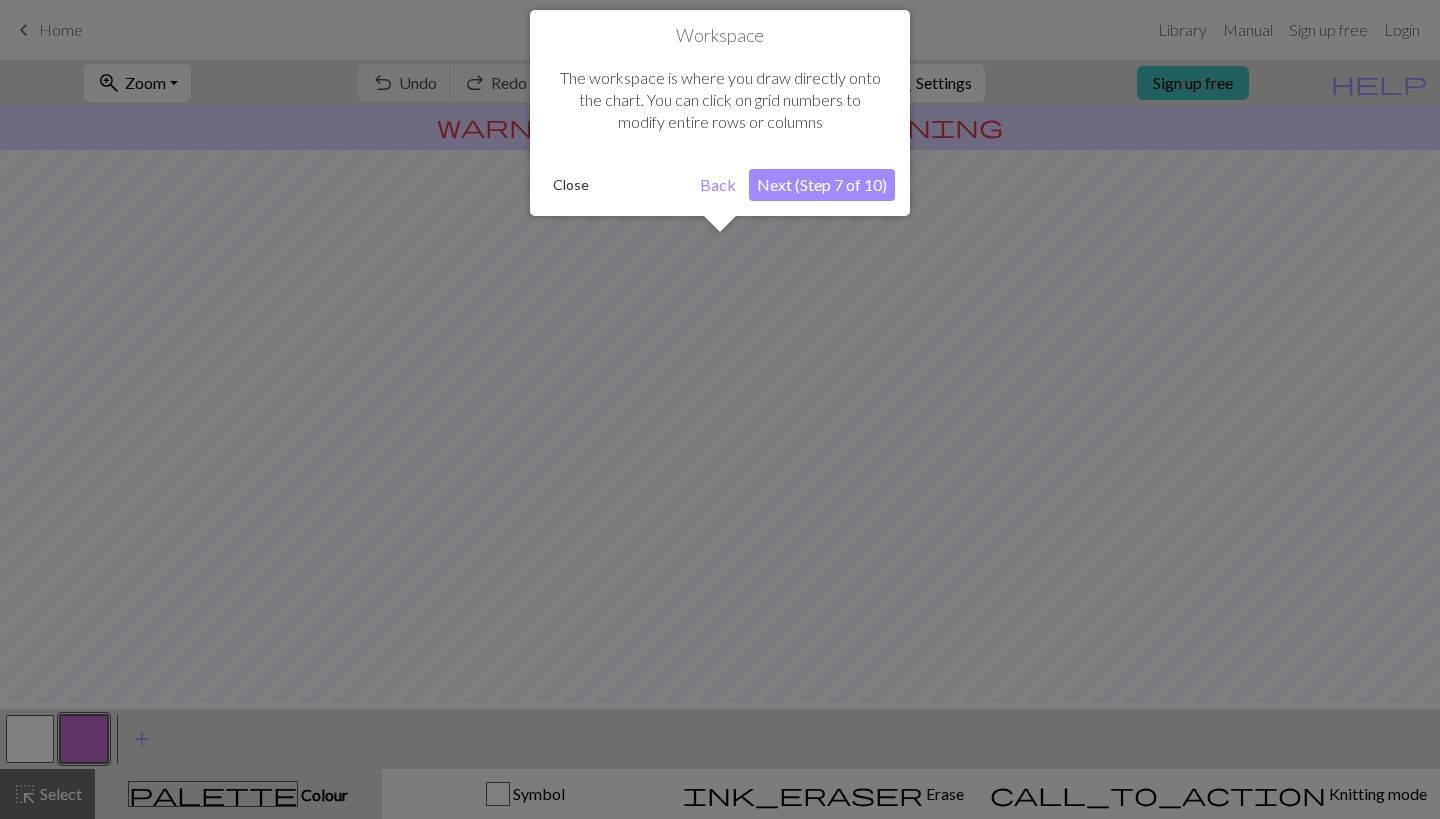 scroll, scrollTop: 120, scrollLeft: 0, axis: vertical 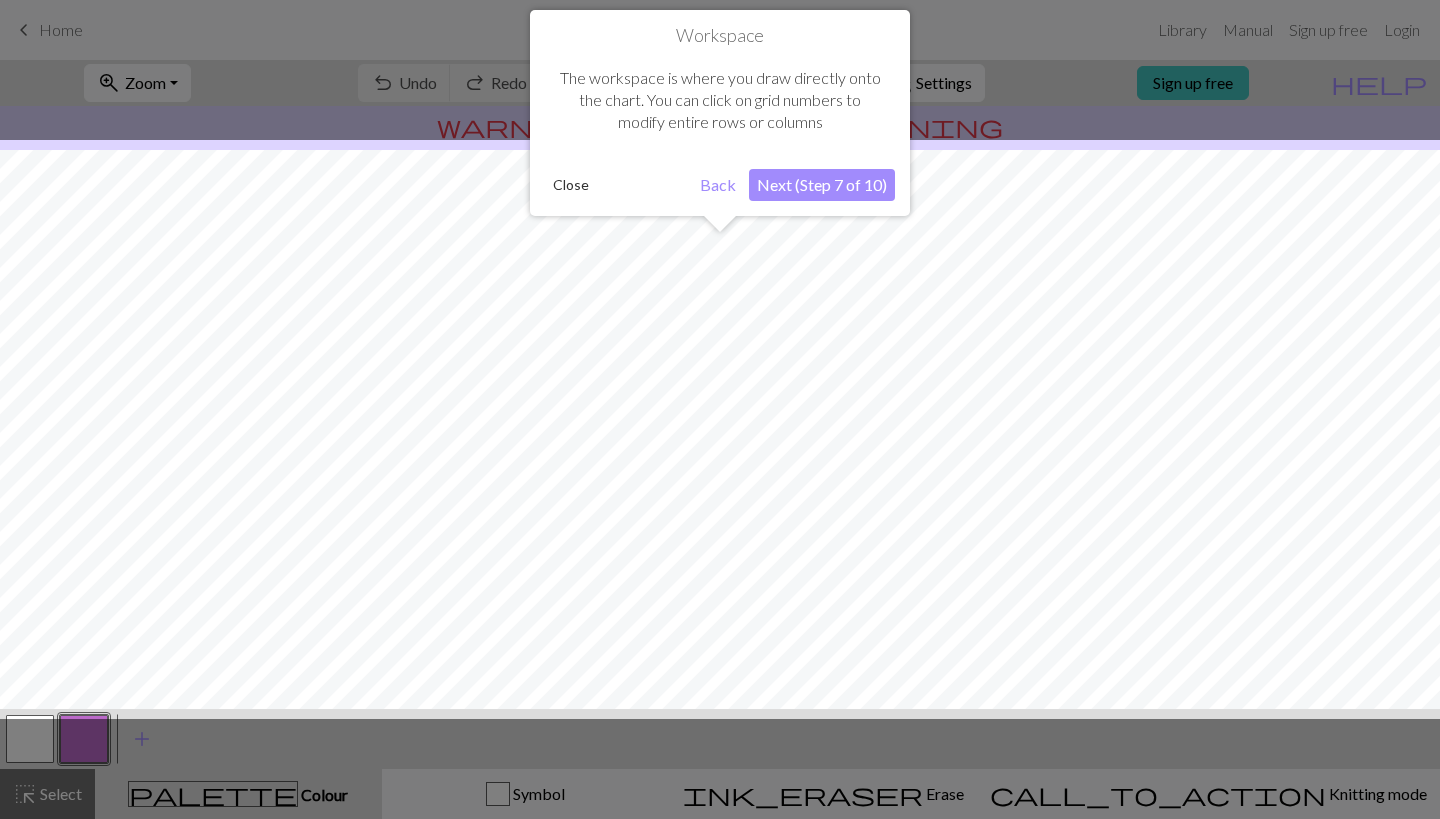 click on "Next (Step 7 of 10)" at bounding box center [822, 185] 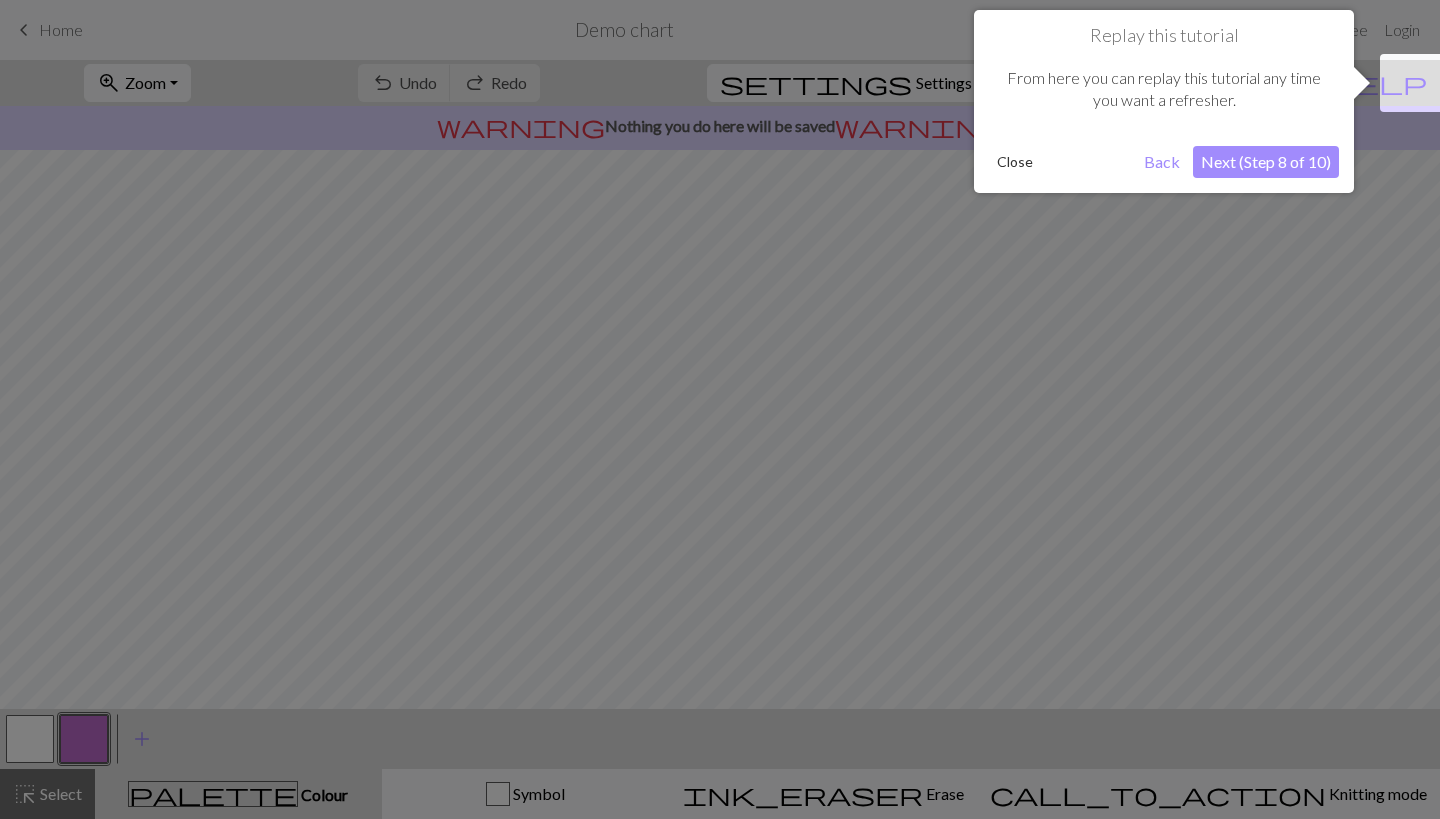 click on "Next (Step 8 of 10)" at bounding box center [1266, 162] 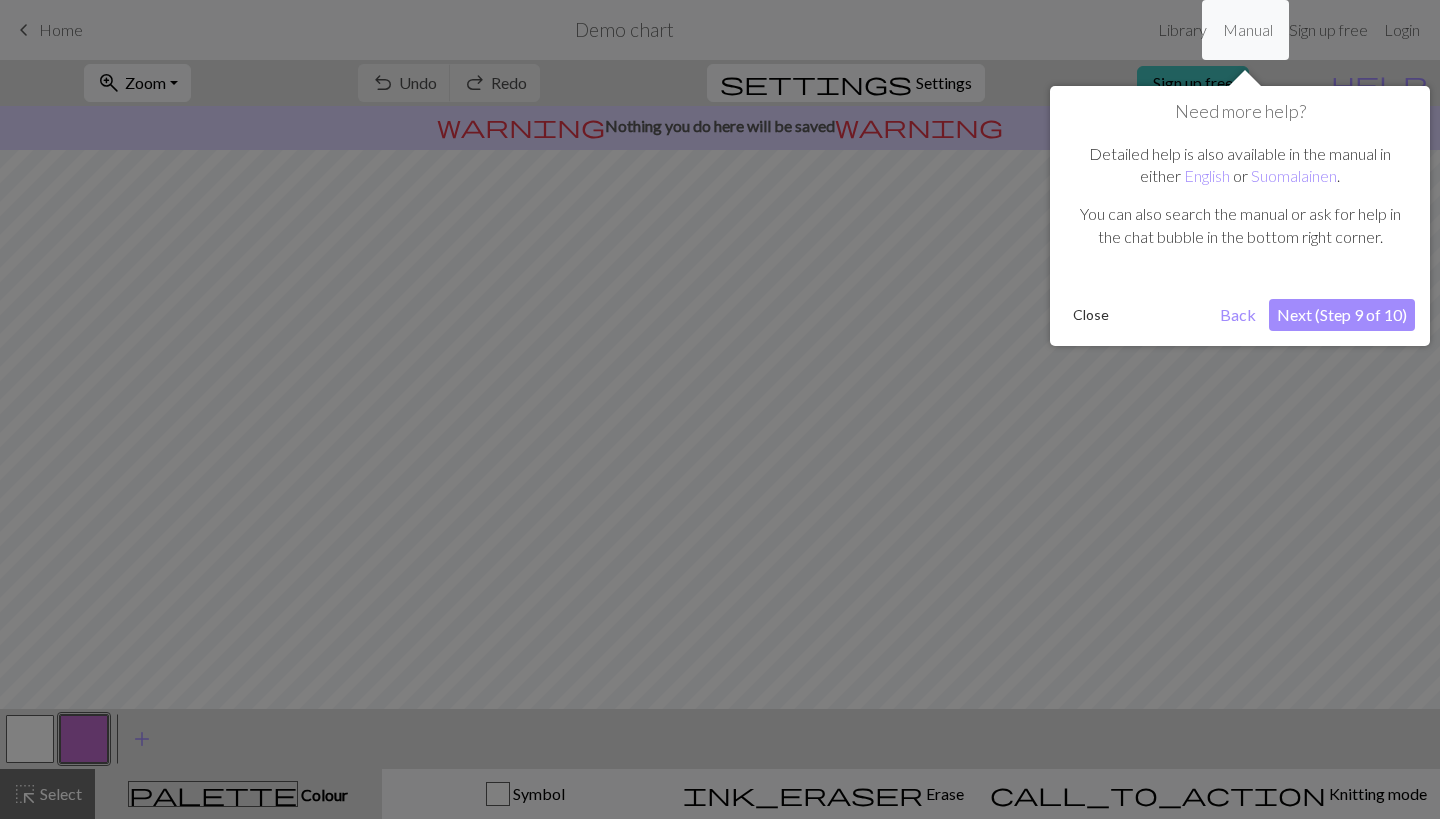click on "Next (Step 9 of 10)" at bounding box center [1342, 315] 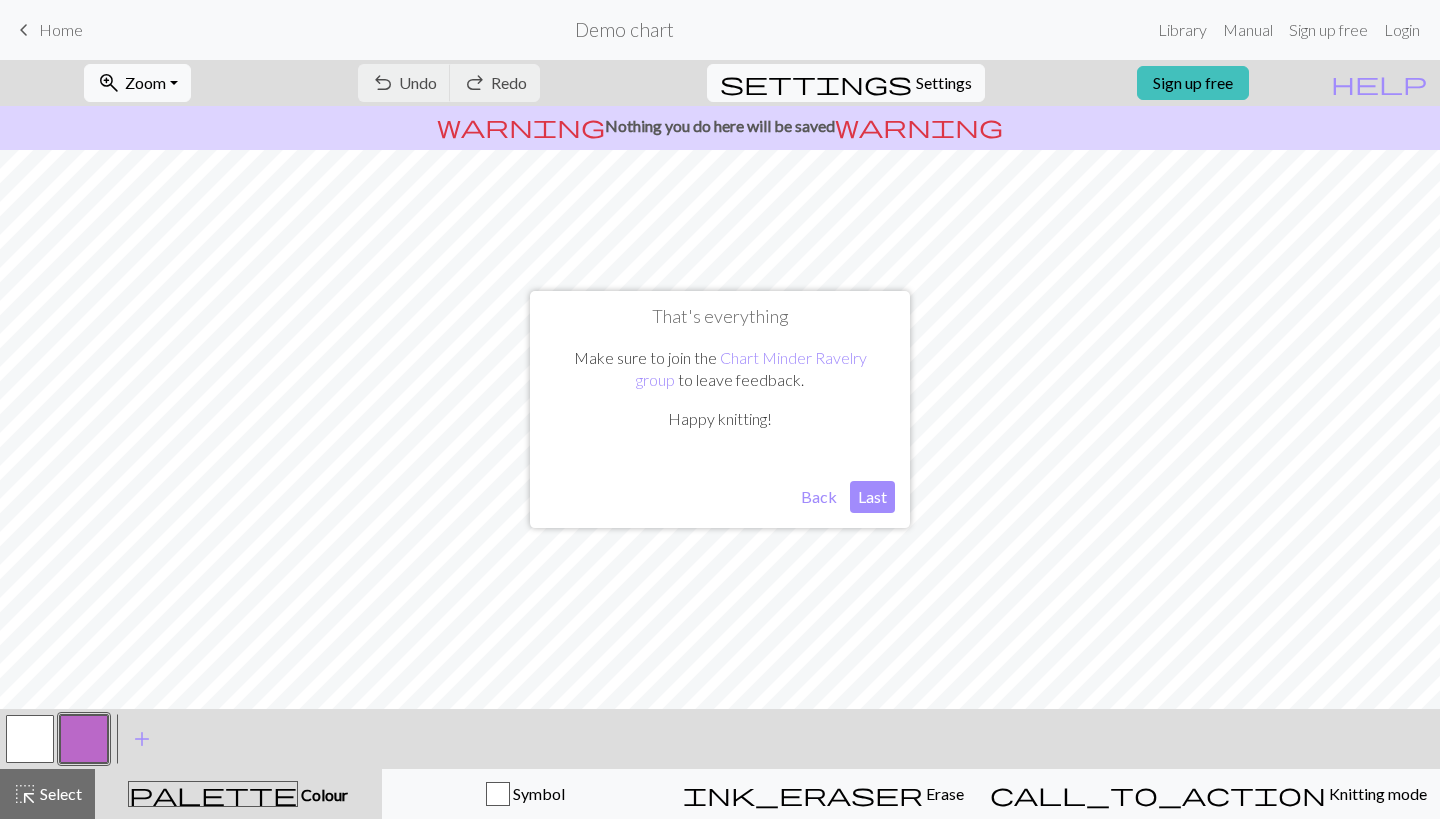 click on "Last" at bounding box center (872, 497) 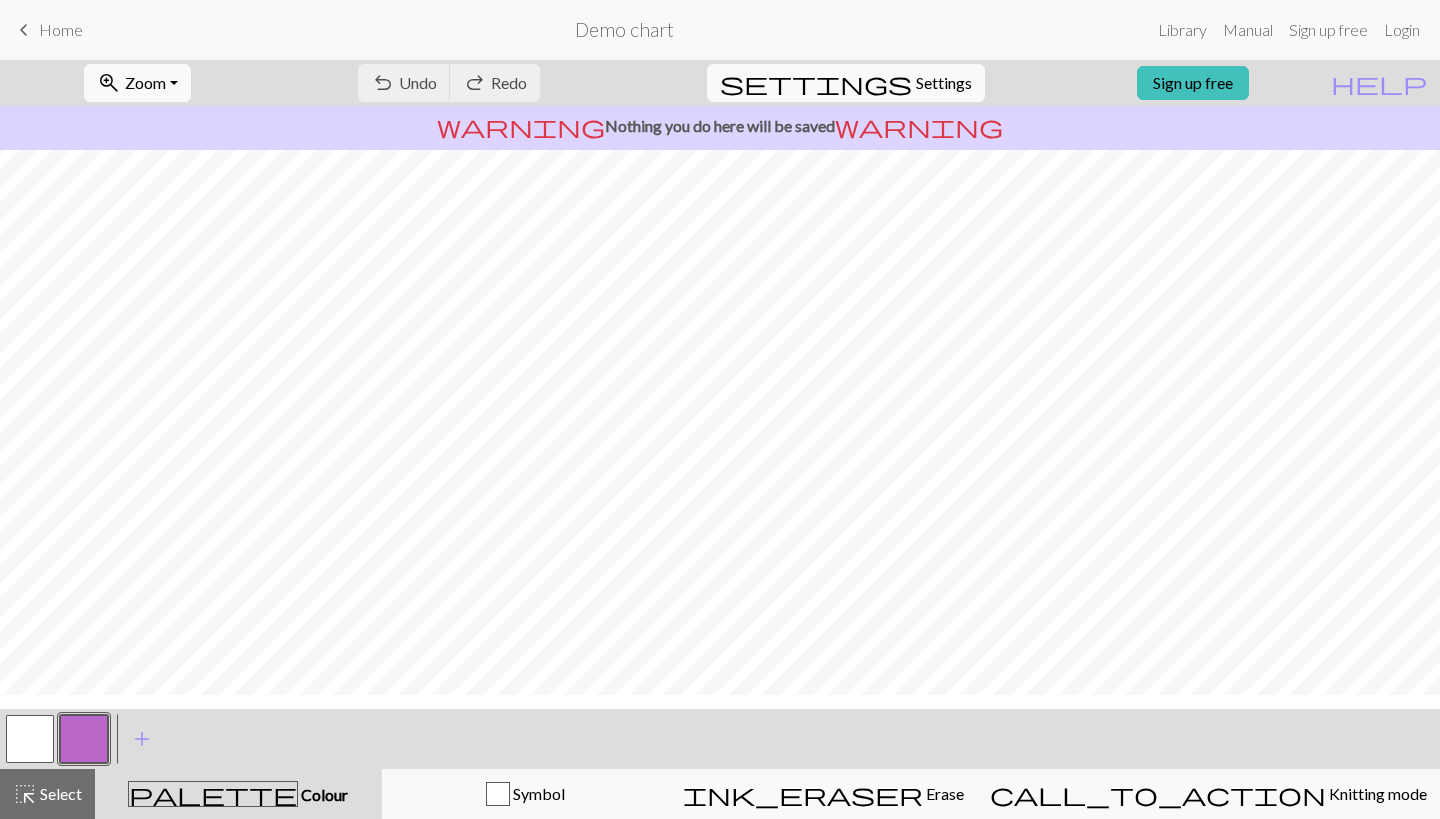 scroll, scrollTop: -1, scrollLeft: 0, axis: vertical 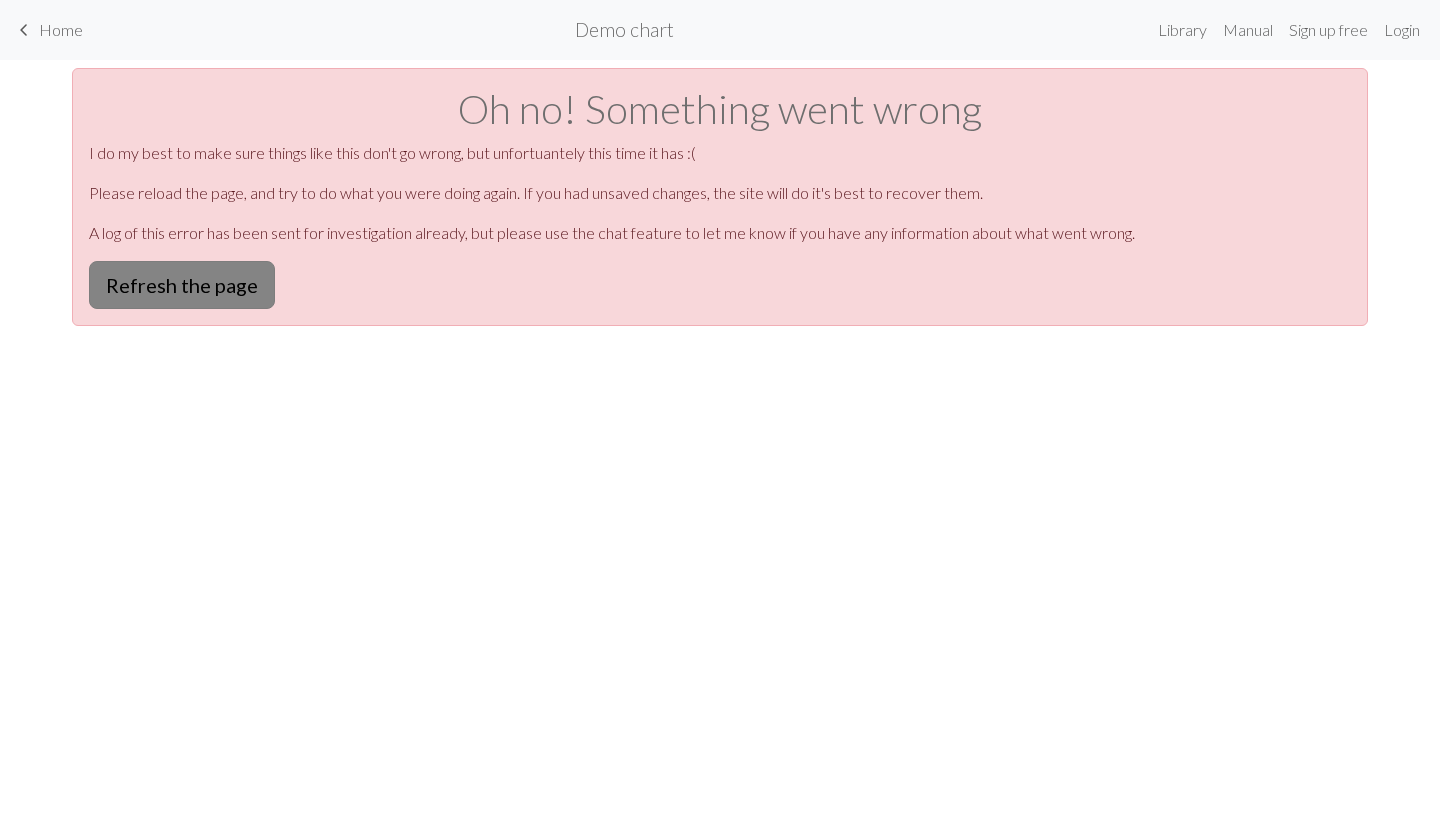 click on "Refresh the page" at bounding box center [182, 285] 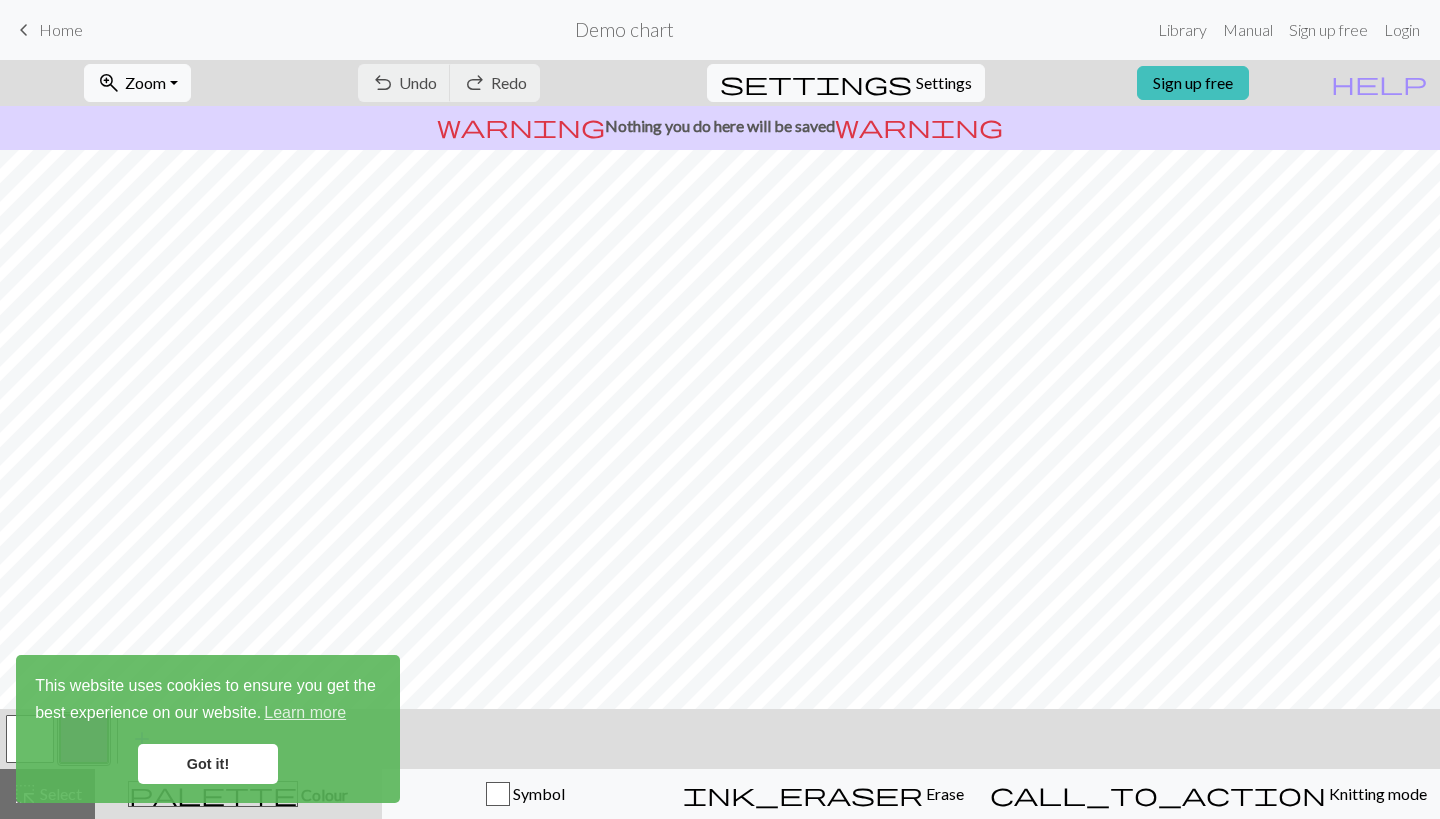 scroll, scrollTop: 0, scrollLeft: 0, axis: both 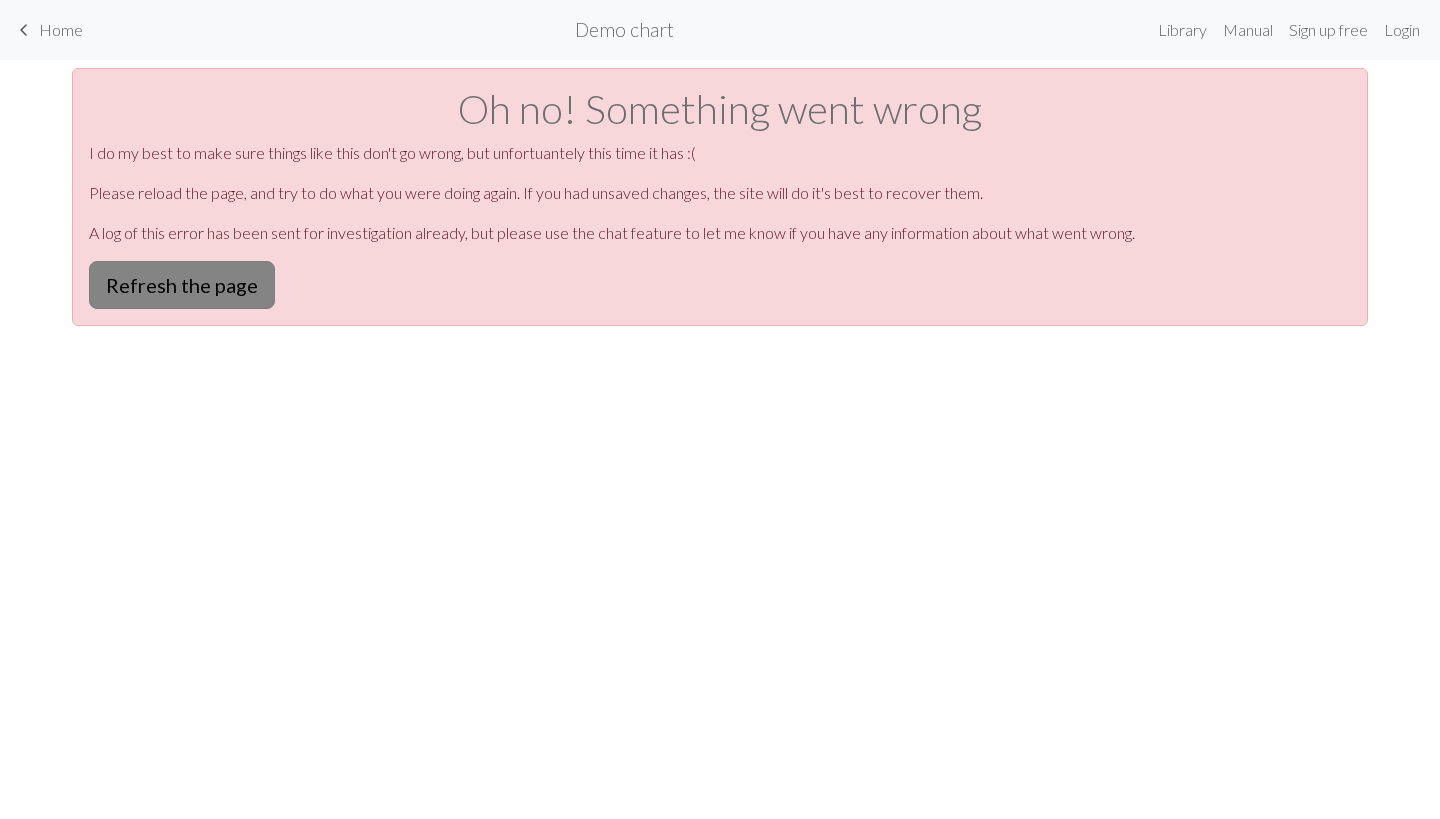 click on "Refresh the page" at bounding box center (182, 285) 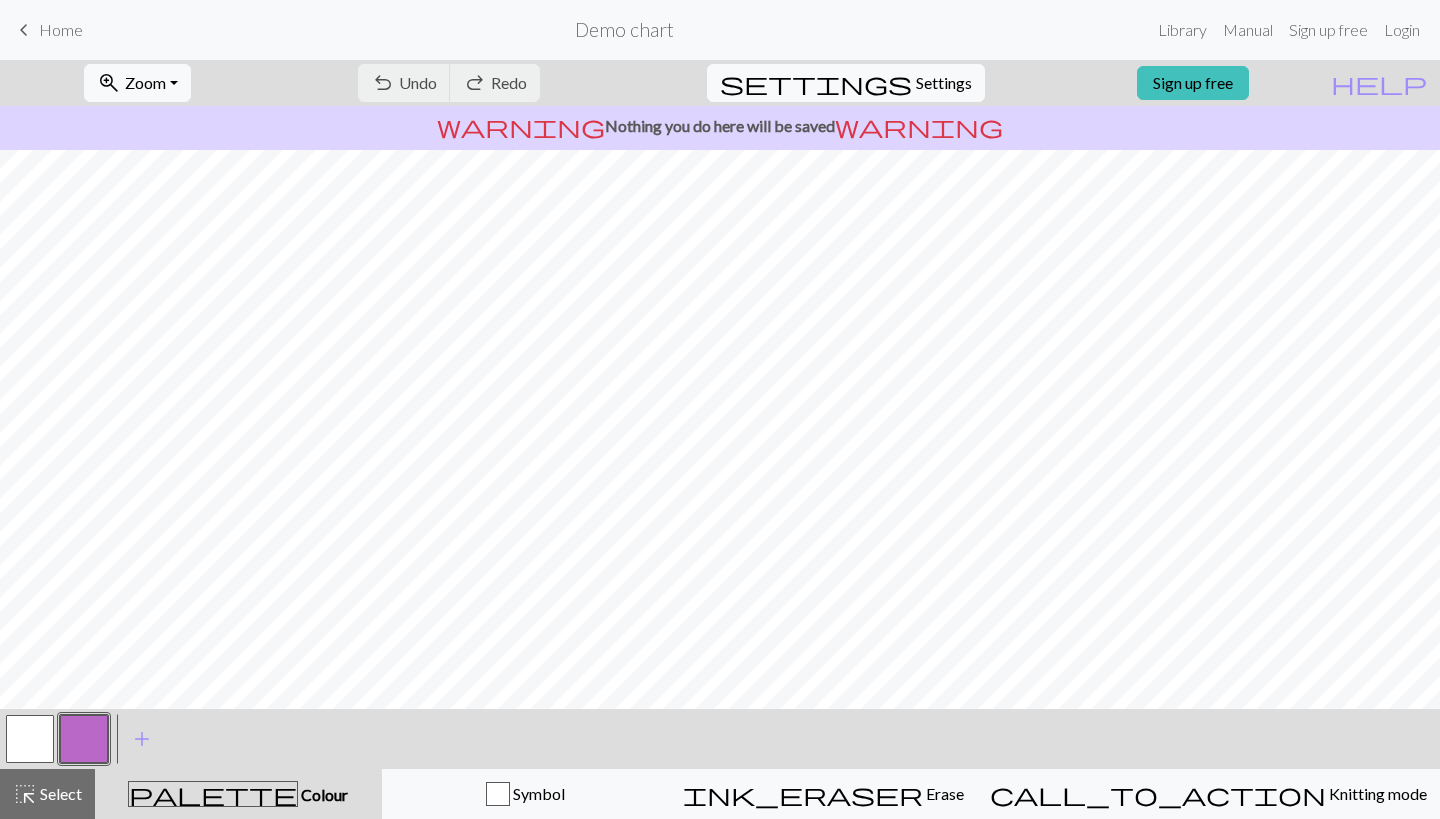 scroll, scrollTop: 0, scrollLeft: 0, axis: both 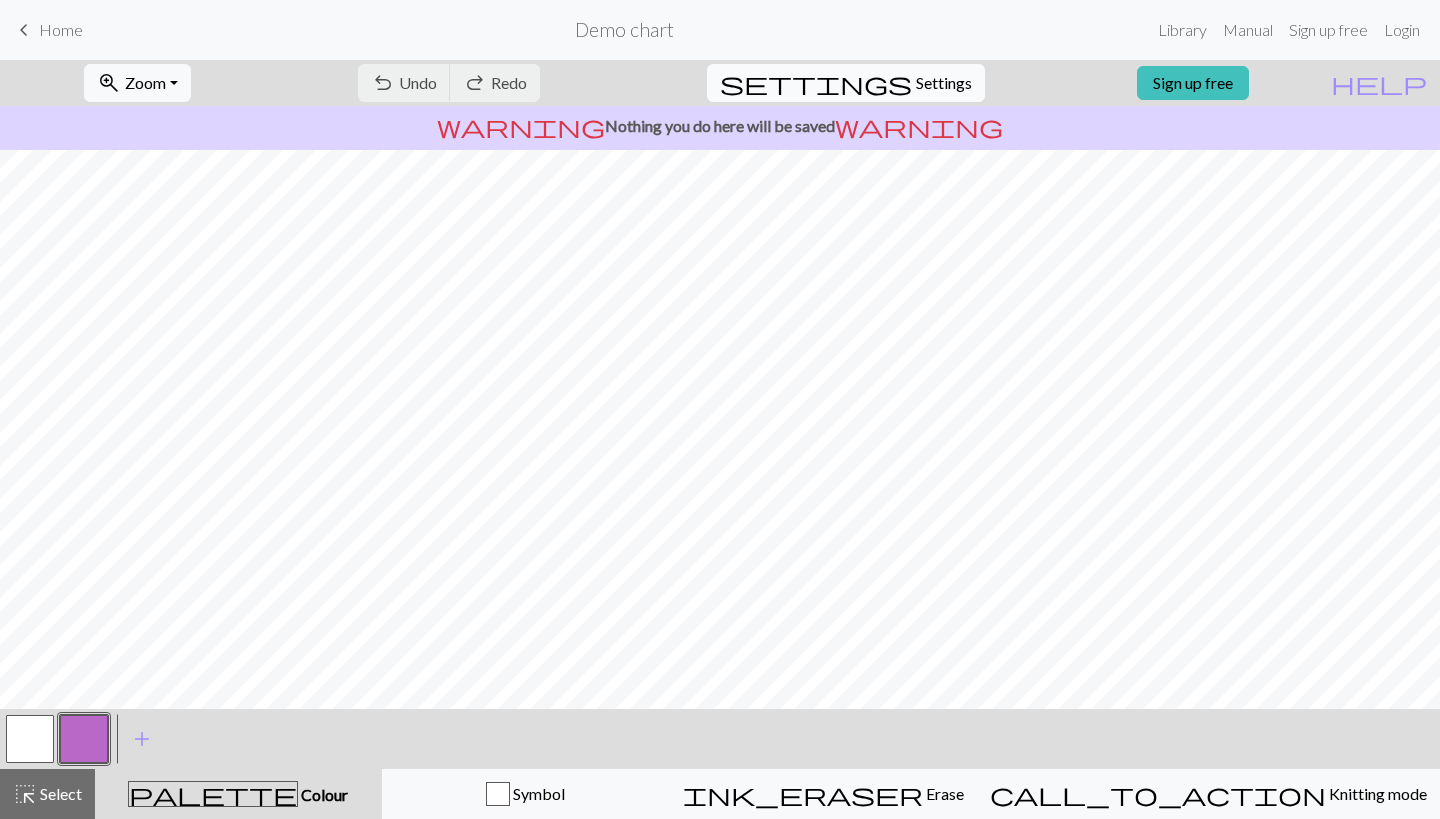 click on "Settings" at bounding box center (944, 83) 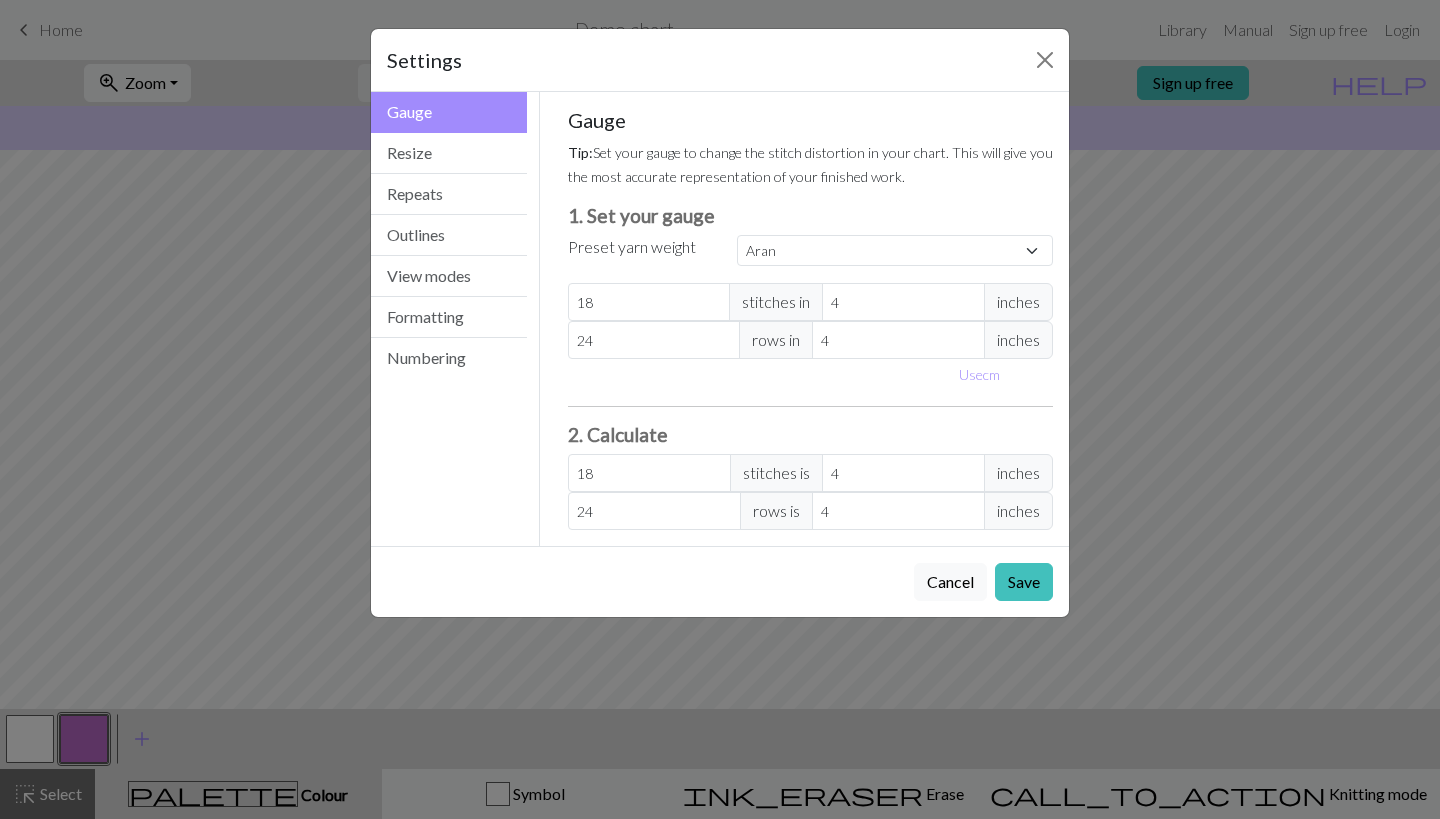 click on "inches" at bounding box center (1018, 302) 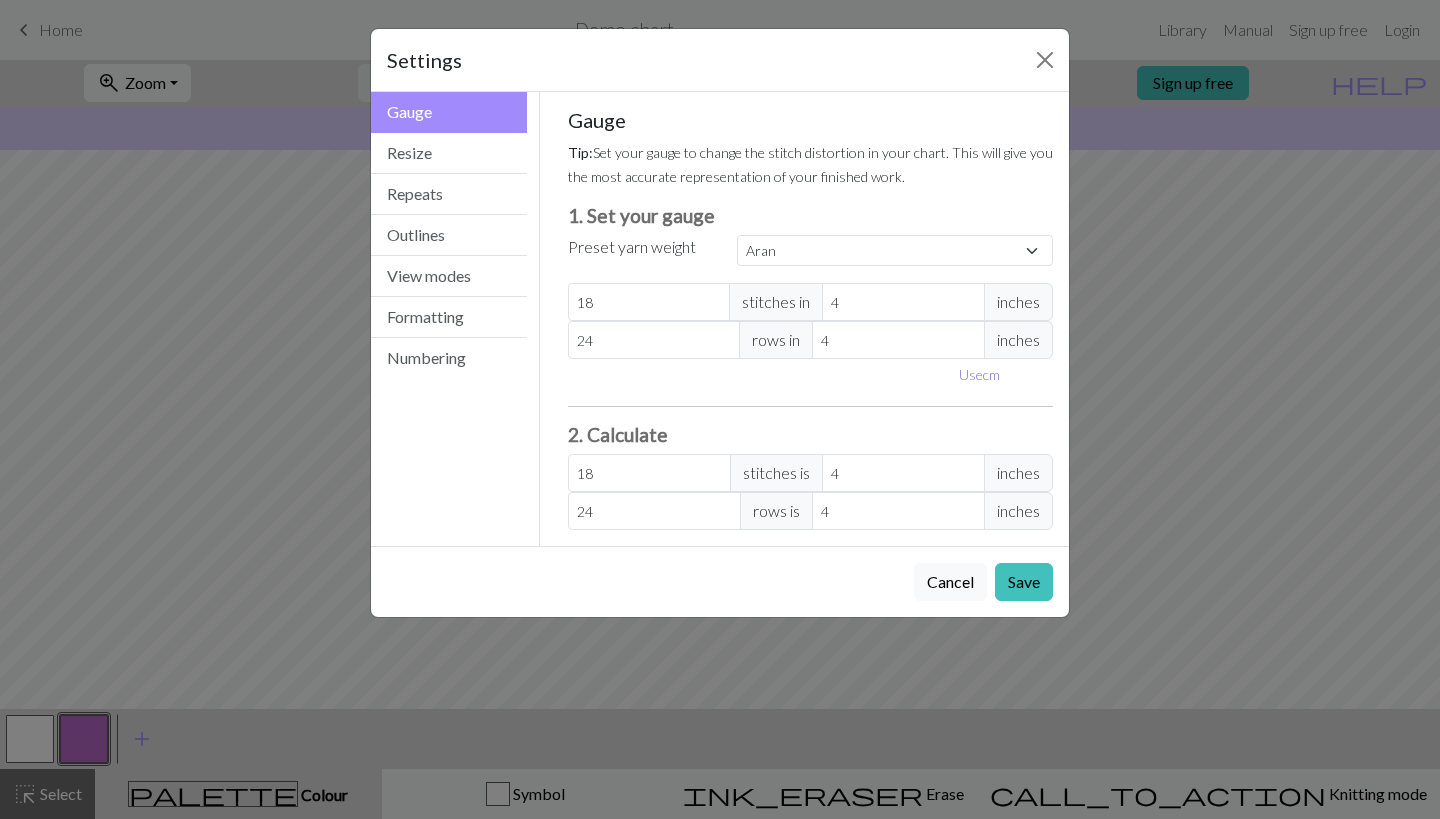 click on "Use  cm" at bounding box center (979, 374) 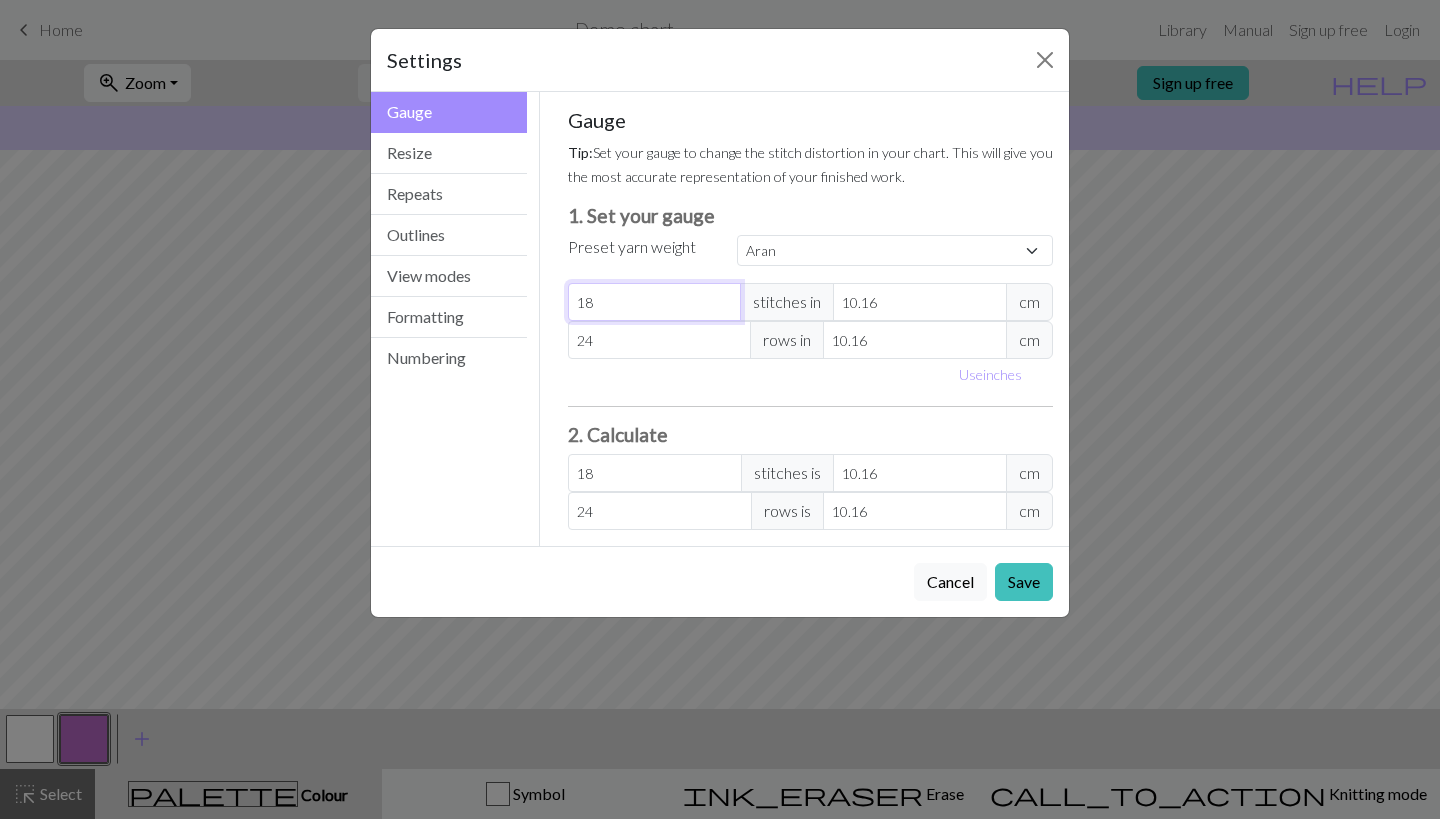 click on "18" at bounding box center [655, 302] 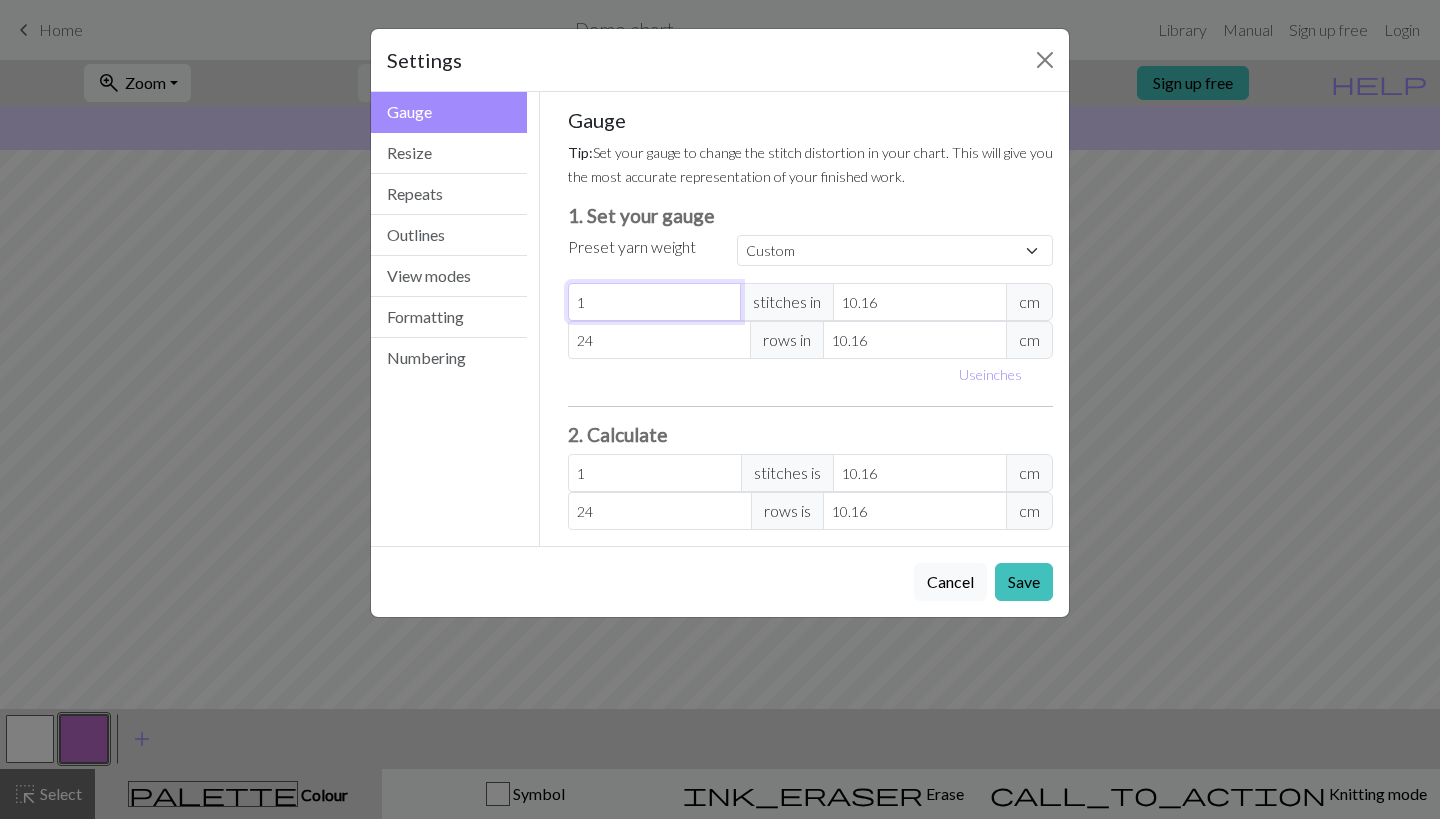 type on "17" 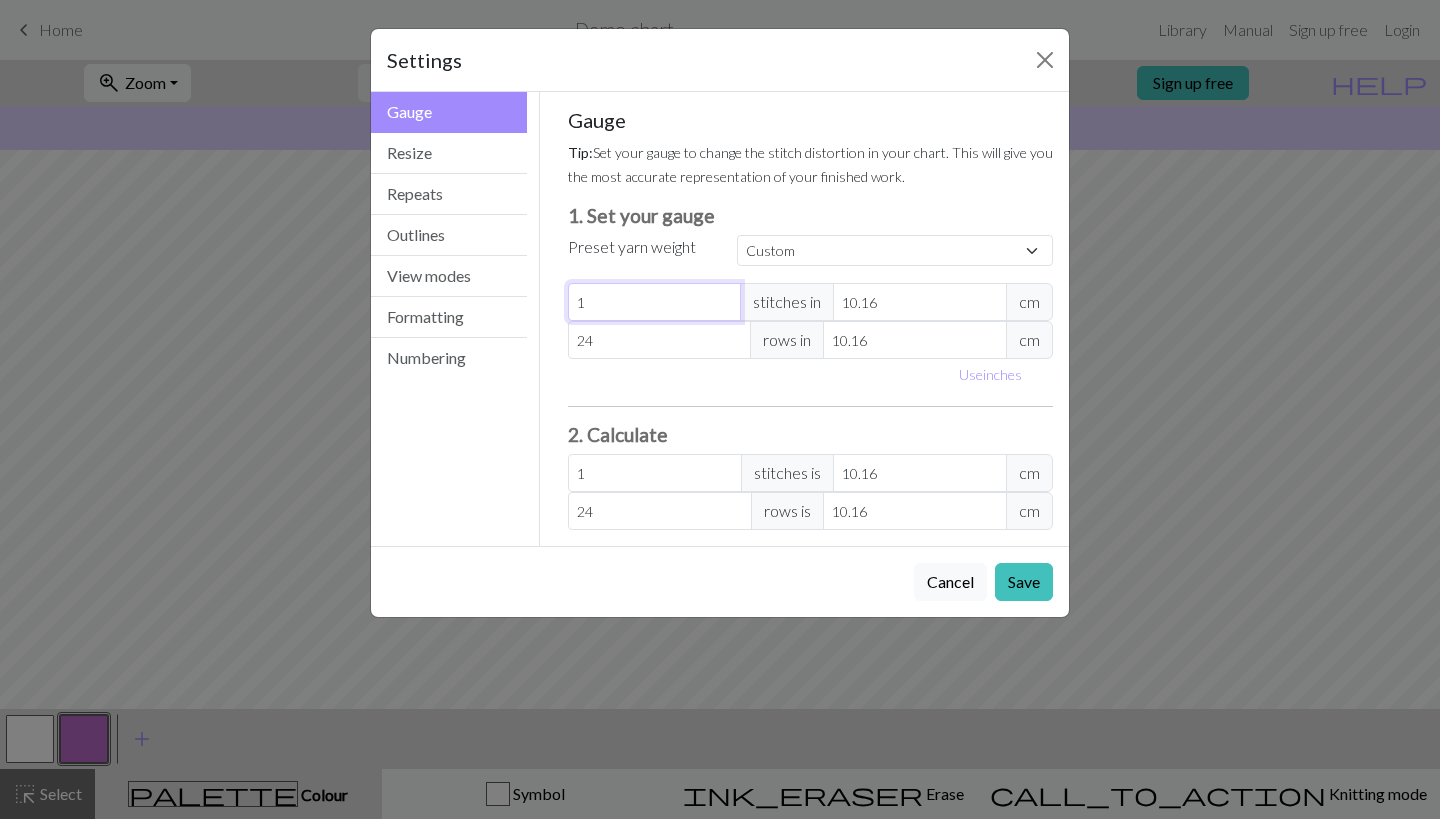 type on "17" 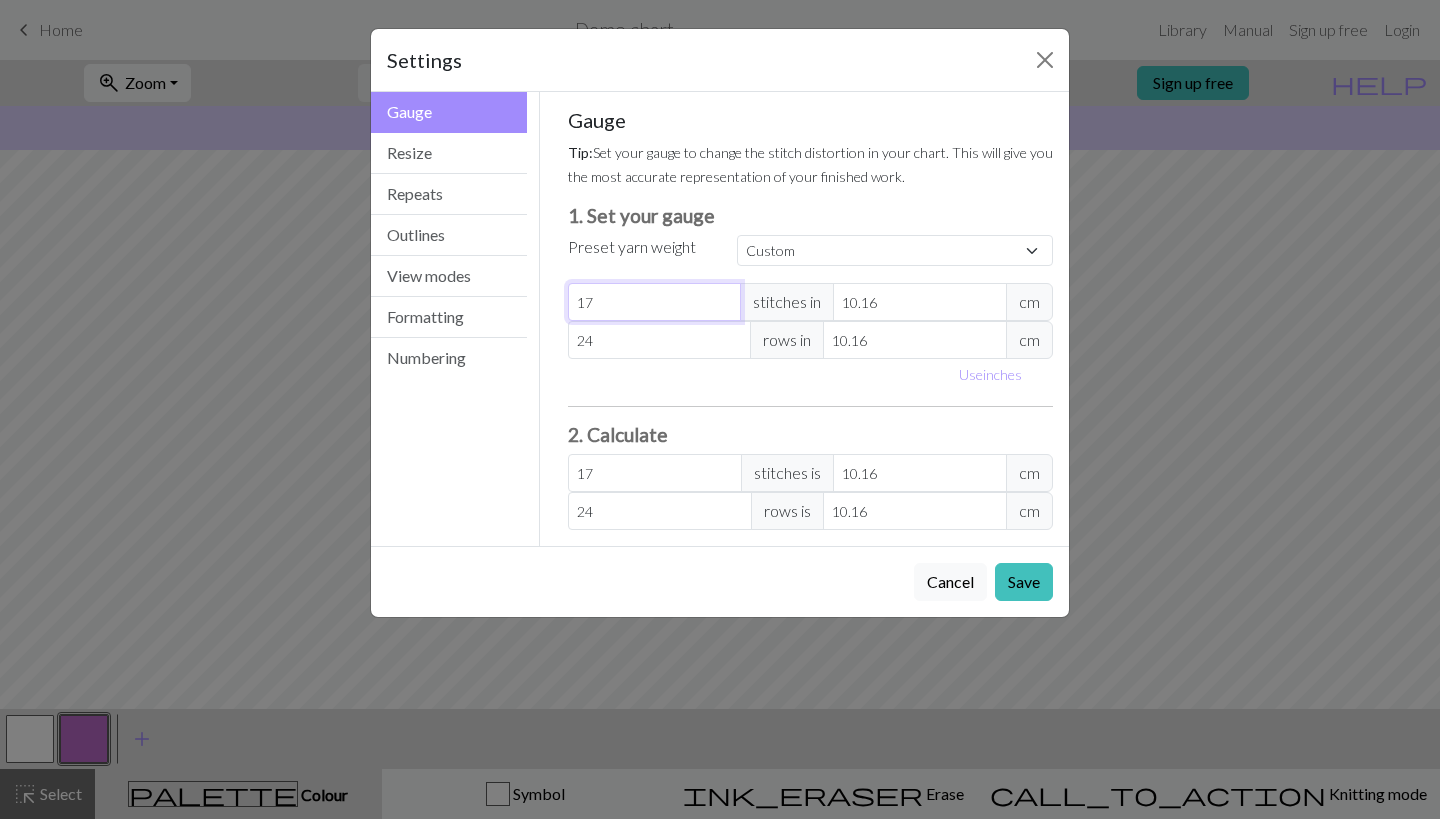 type on "17" 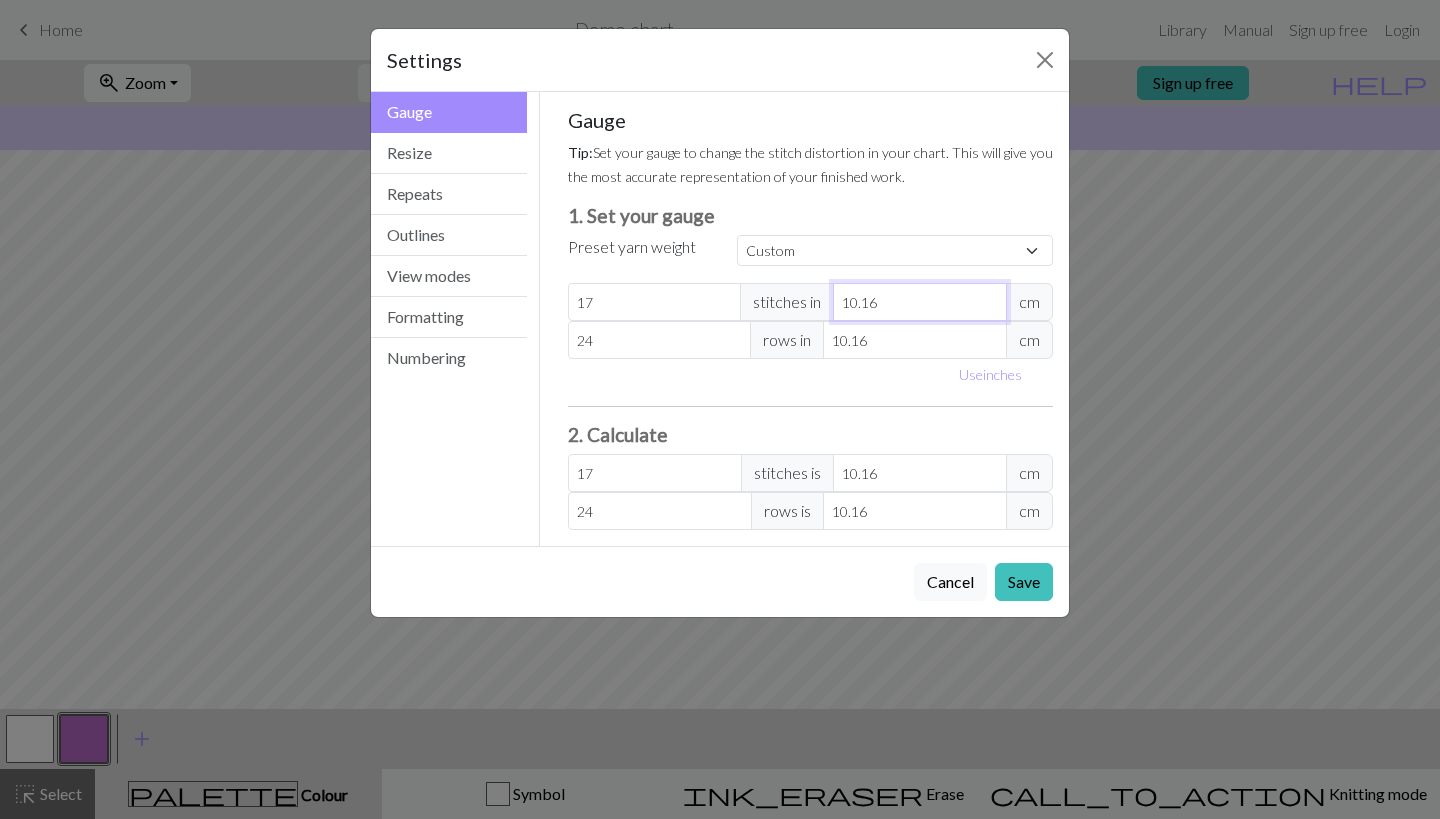 drag, startPoint x: 889, startPoint y: 303, endPoint x: 858, endPoint y: 305, distance: 31.06445 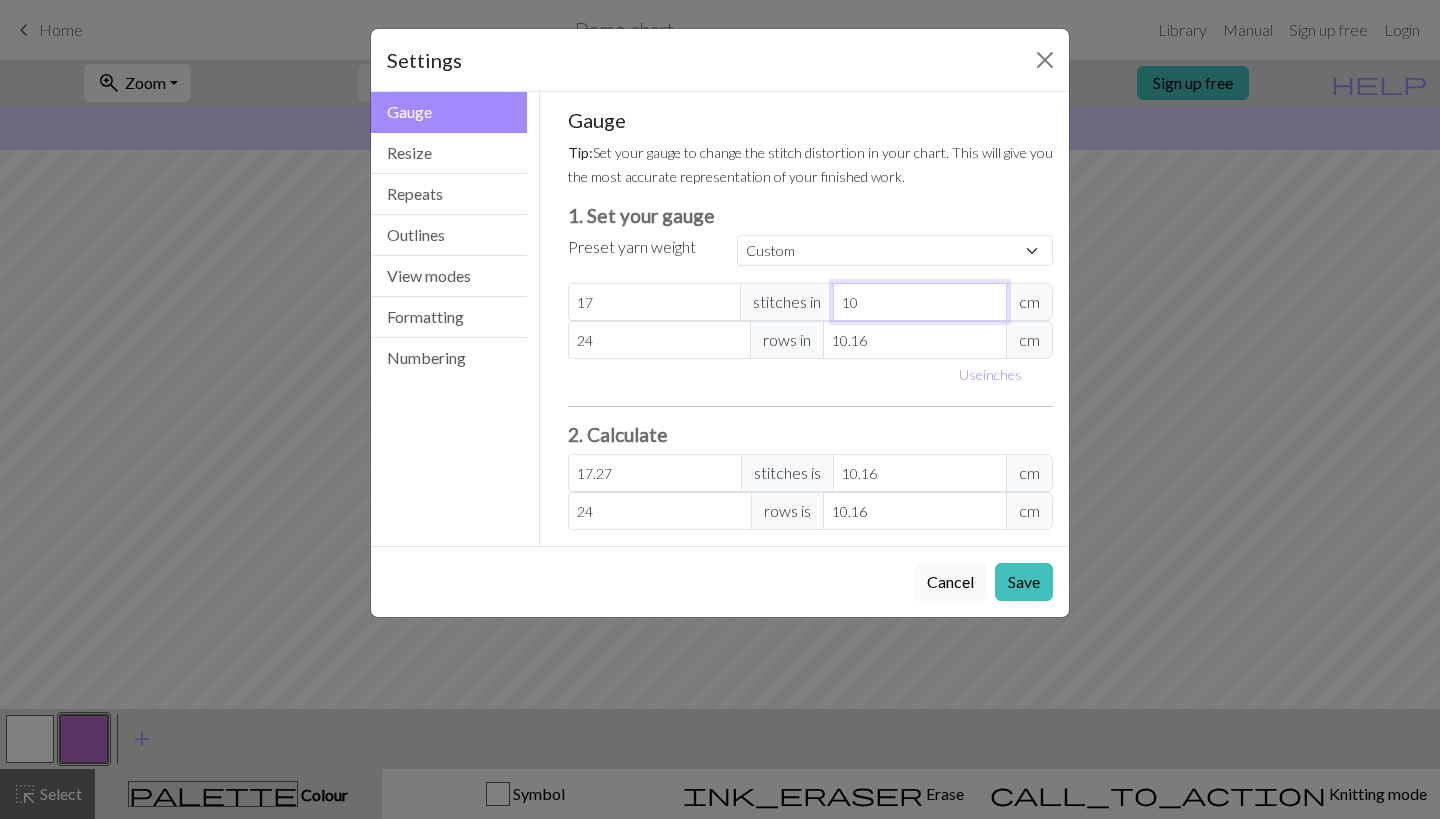 type on "10" 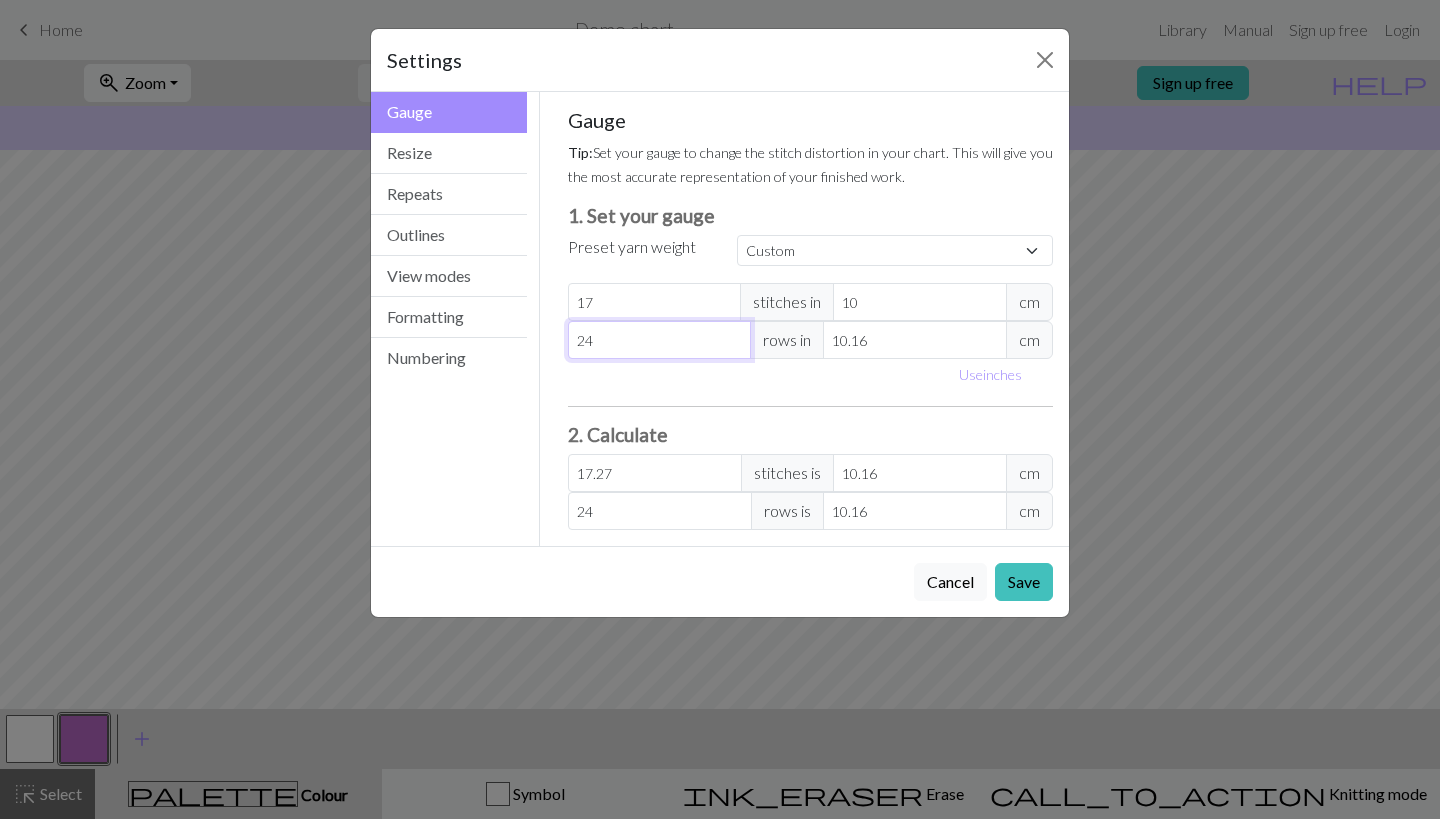 drag, startPoint x: 642, startPoint y: 342, endPoint x: 538, endPoint y: 340, distance: 104.019226 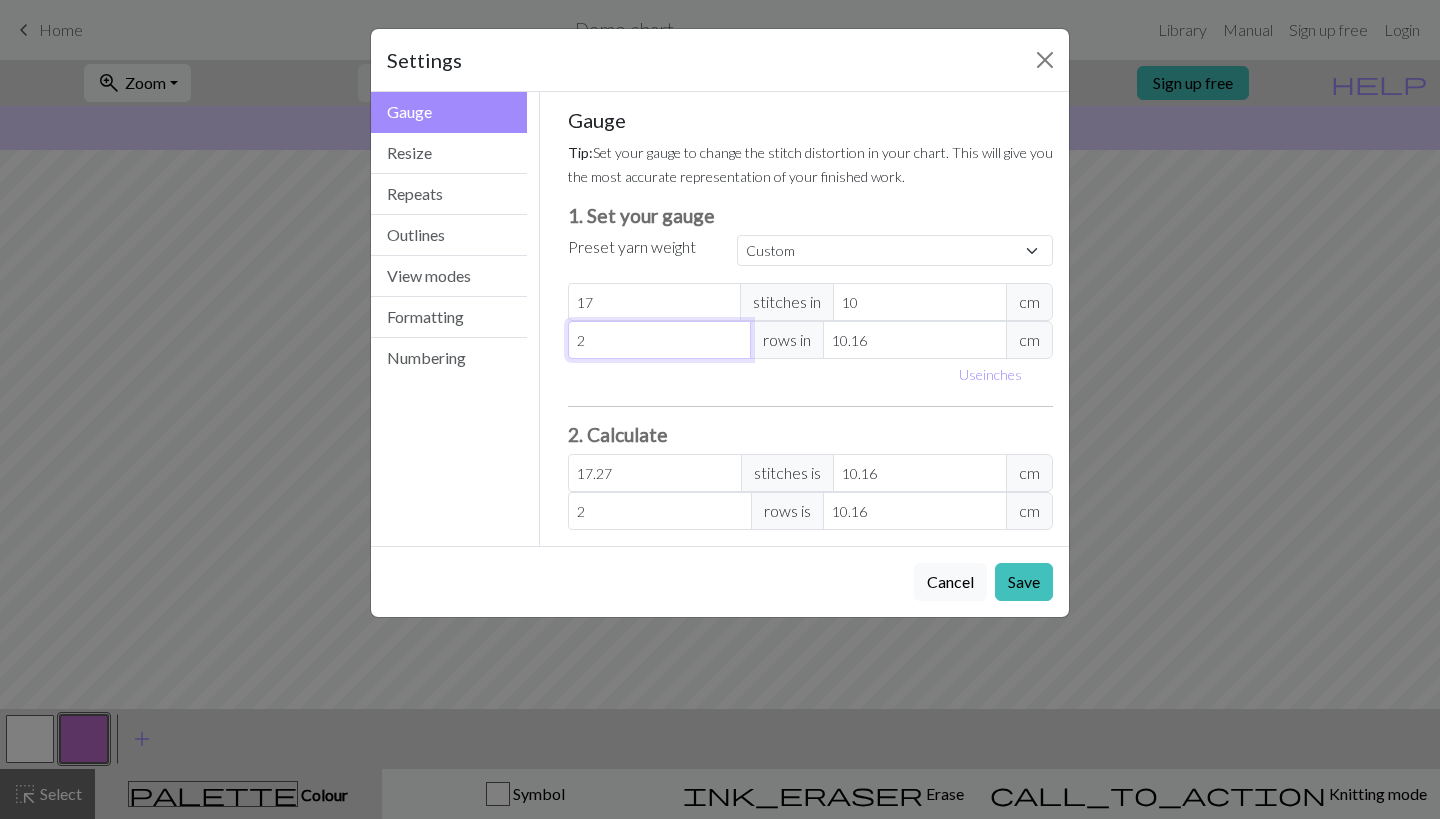 type on "22" 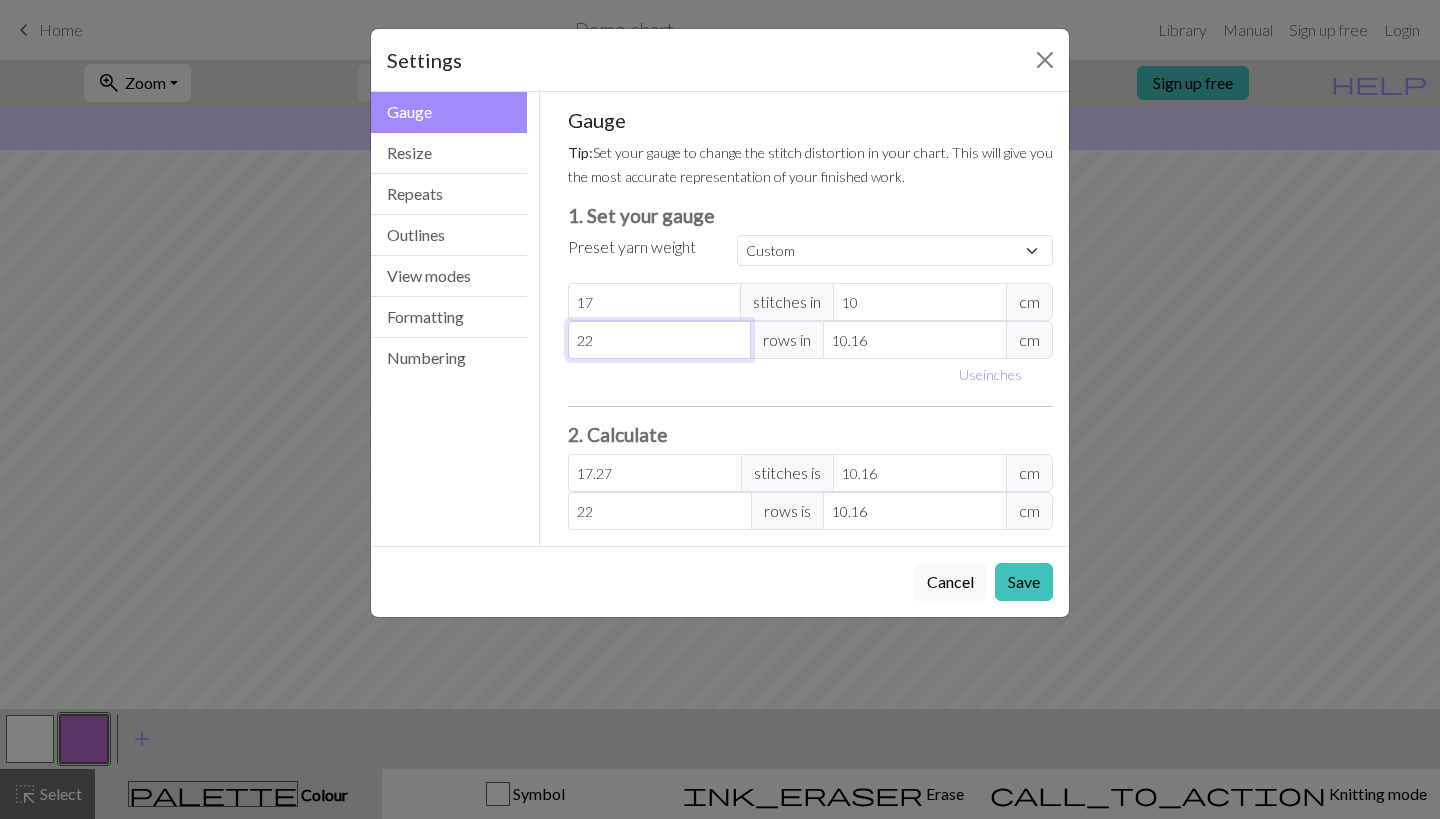 type on "22" 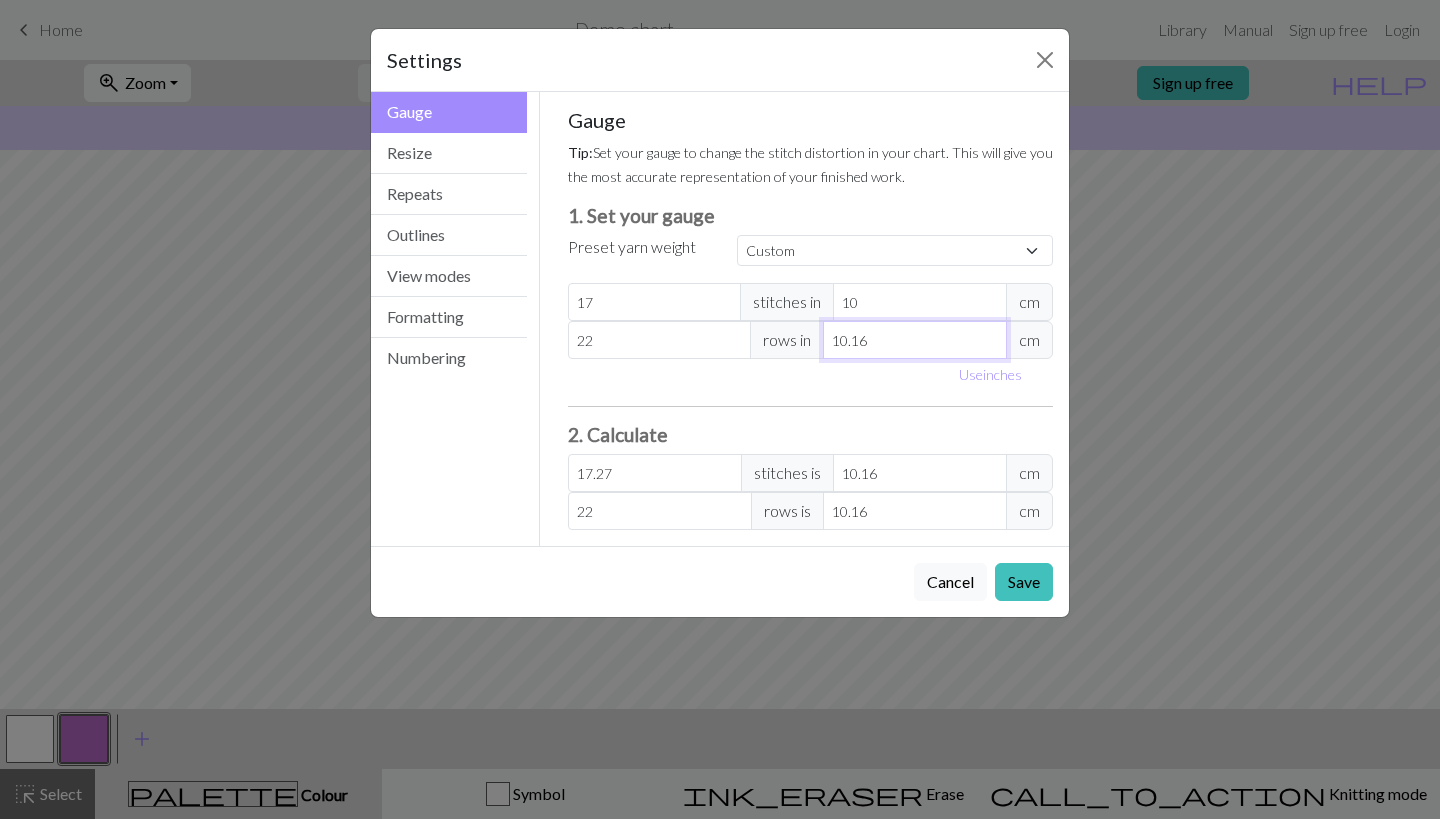 drag, startPoint x: 864, startPoint y: 341, endPoint x: 784, endPoint y: 341, distance: 80 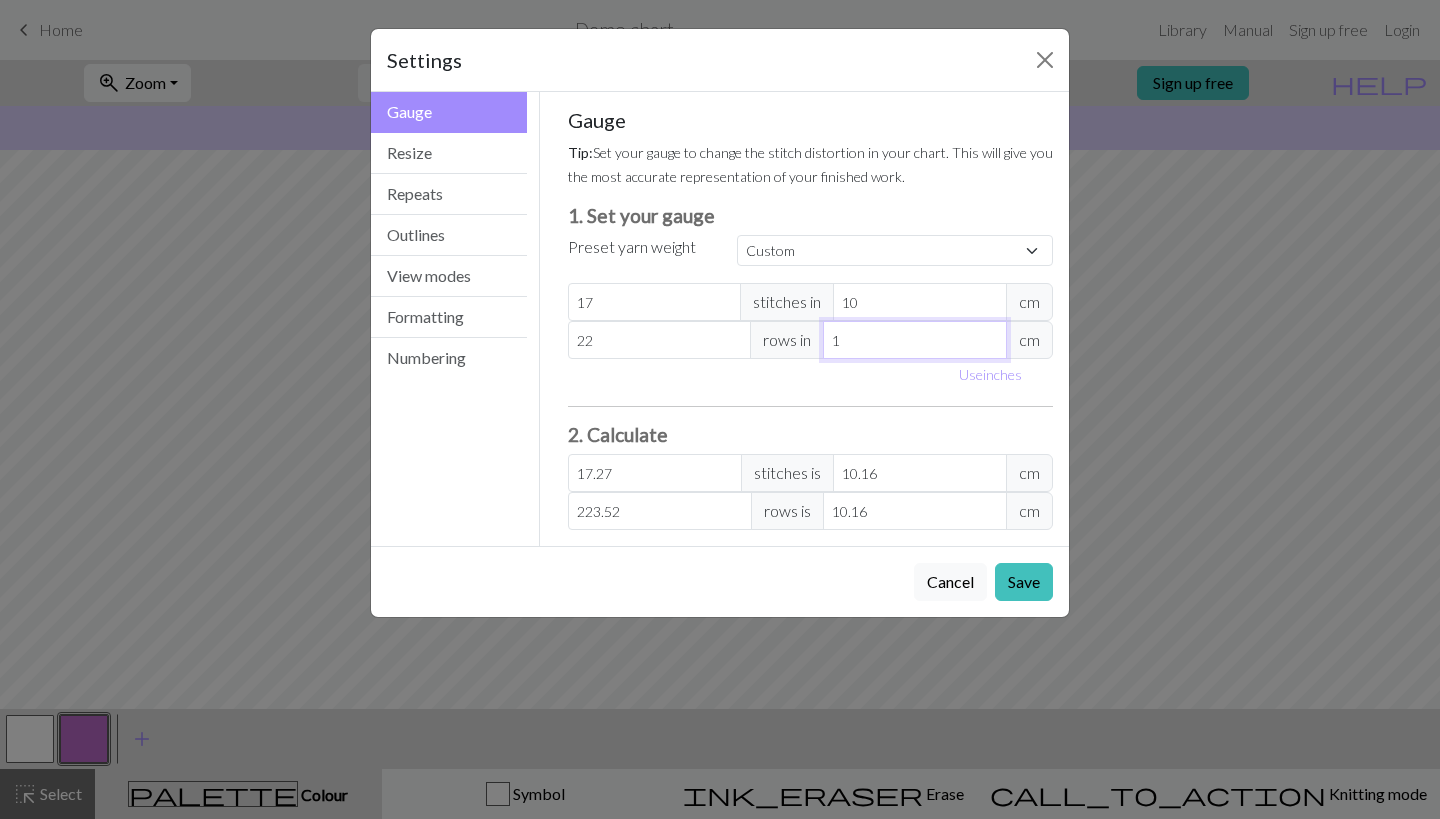 type on "10" 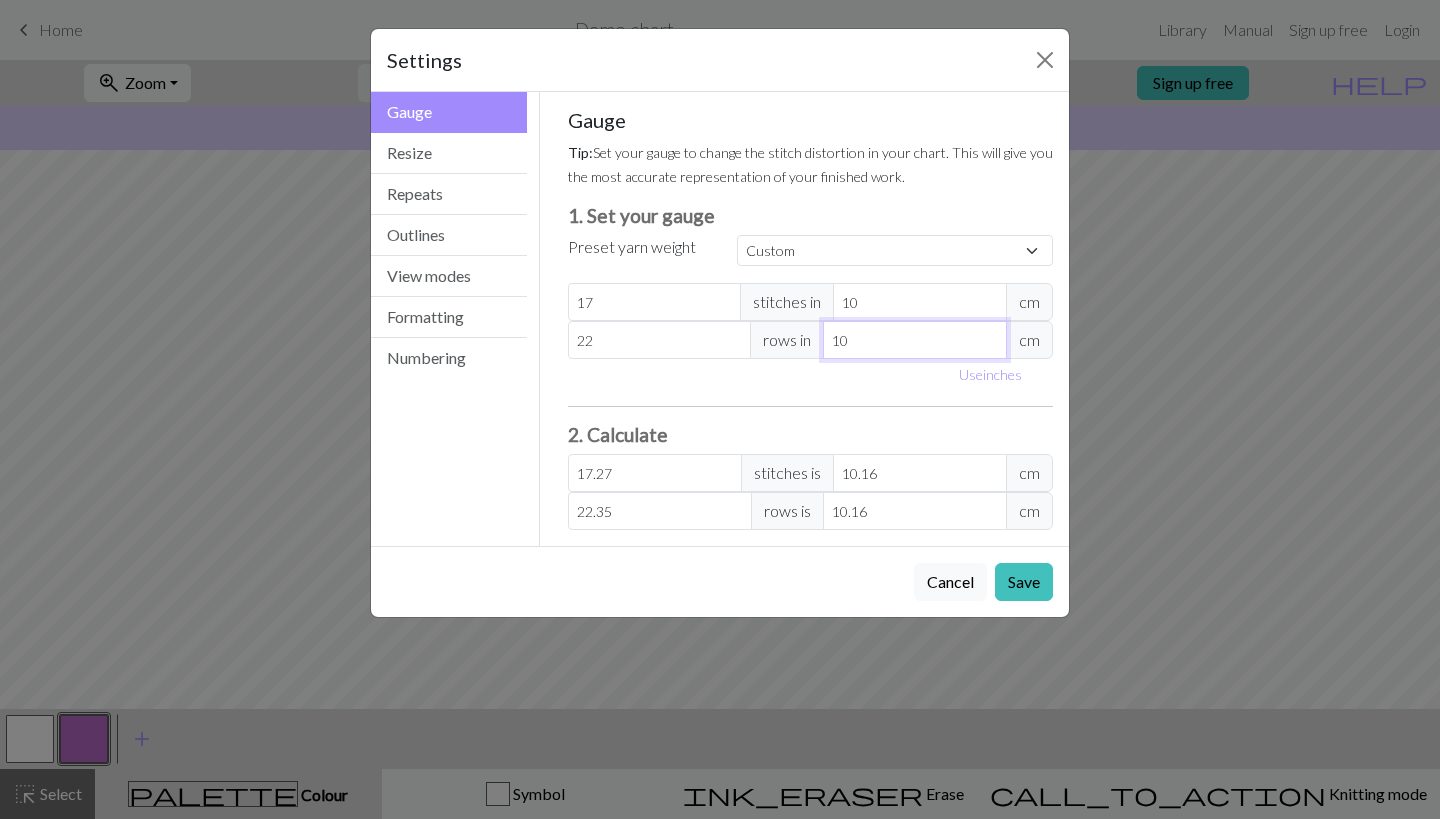 type on "10" 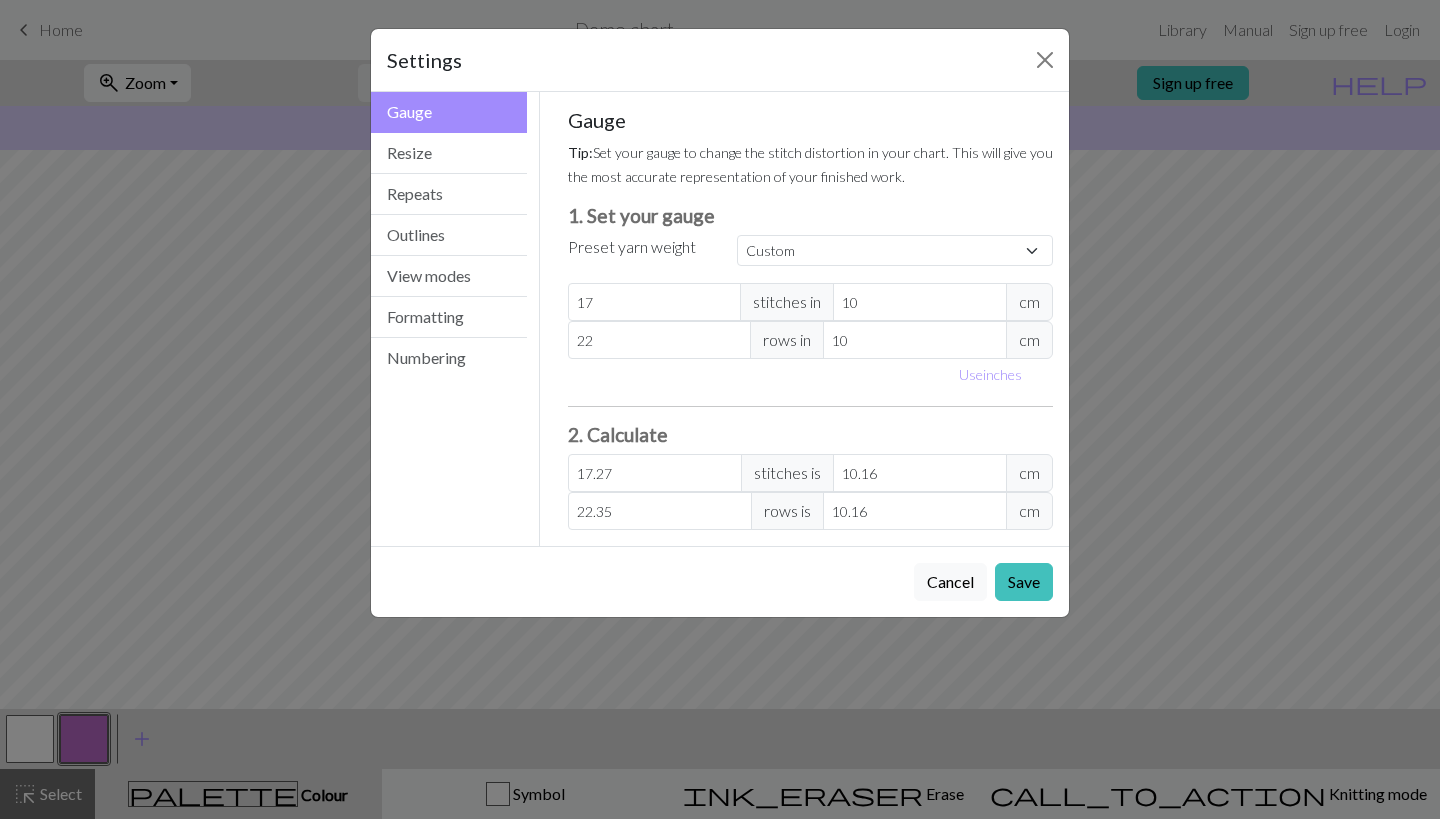 click on "Settings Gauge Gauge Resize Repeats Outlines View modes Formatting Numbering Gauge Resize Repeats Outlines View modes Formatting Numbering Gauge Tip: Set your gauge to change the stitch distortion in your chart. This will give you the most accurate representation of your finished work. 1. Set your gauge Preset yarn weight Custom Square Lace Light Fingering Fingering Sport Double knit Worsted Aran Bulky Super Bulky 17 stitches in 10 cm 22 rows in 10 cm Use inches 2. Calculate 17.27 stitches is 10.16 cm 22.35 rows is 10.16 cm Resize your chart Tip: Changes will be applied from the bottom right. To change rows and columns in other areas (e.g. within the chart or at the top), use the select tool or click the grid numbers to select then insert or remove from the top toolbar. Width 30 Height 32 Repeats workspace_premium Become a Pro user to visualise repeats Tip: This will show your entire chart repeated, so you can preview what joining panels look like together. arrow_forward Horizontal 1 arrow_downward" at bounding box center (811, 319) 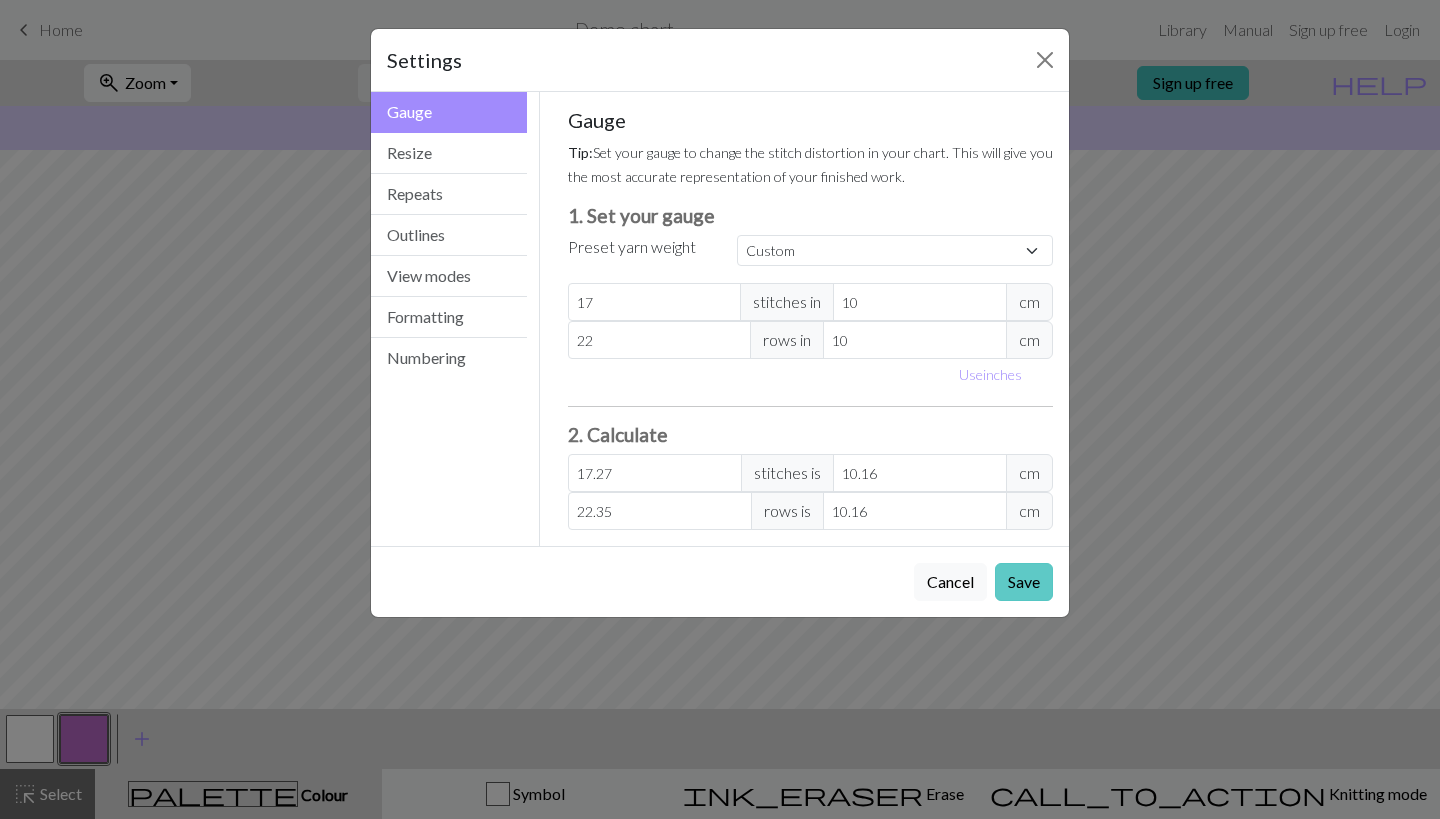 click on "Save" at bounding box center [1024, 582] 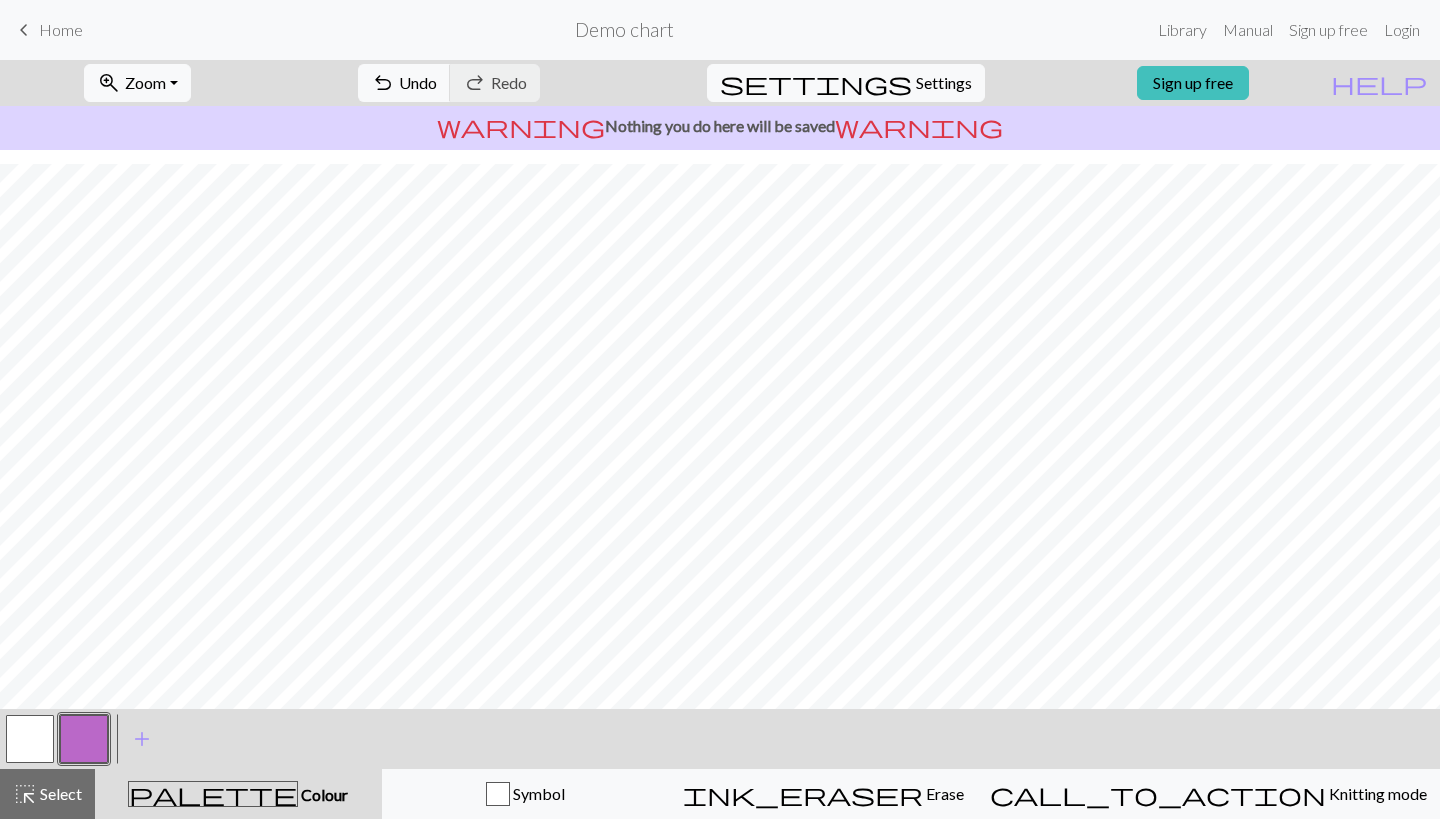 scroll, scrollTop: 0, scrollLeft: 0, axis: both 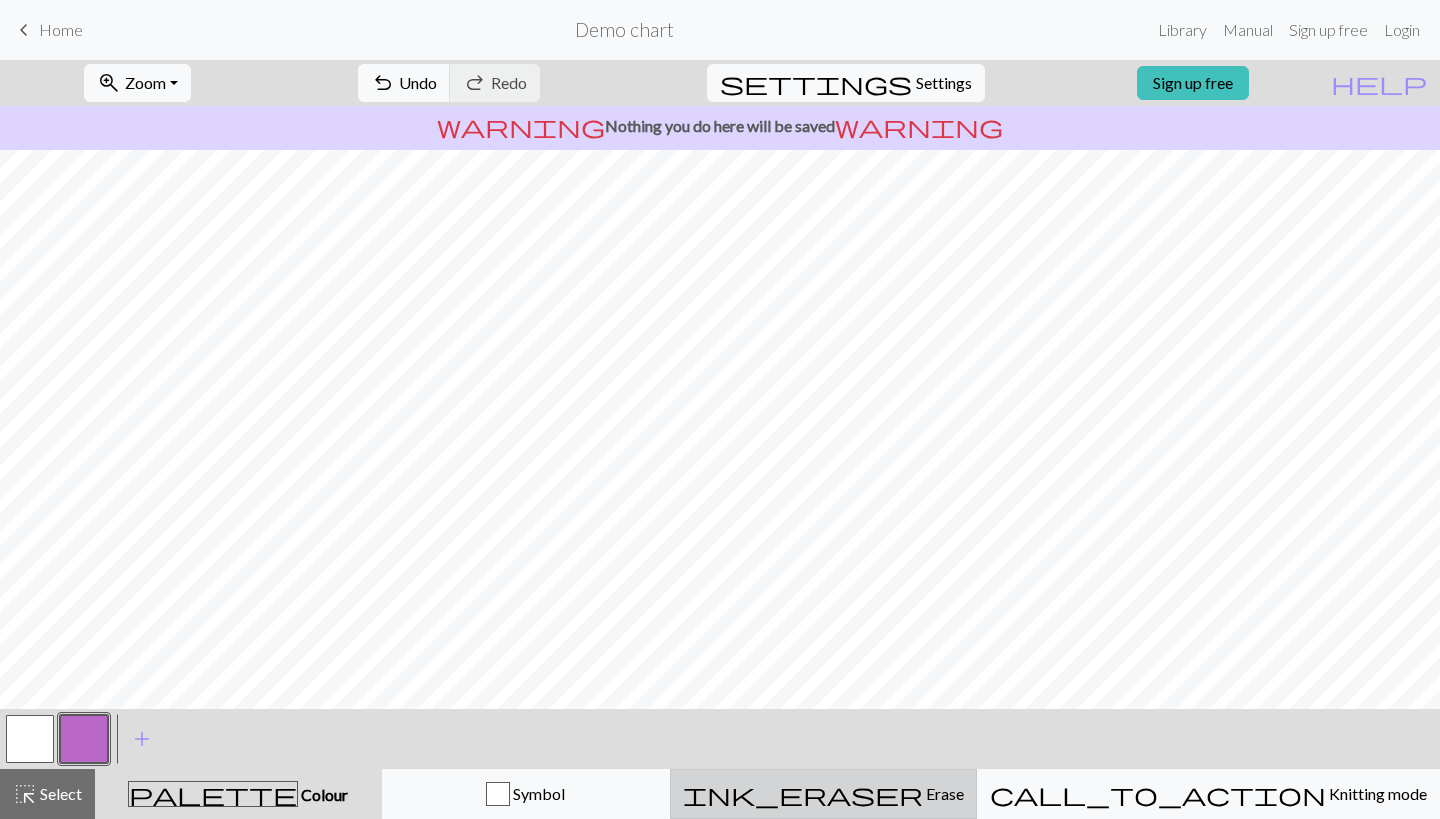 click on "ink_eraser" at bounding box center [803, 794] 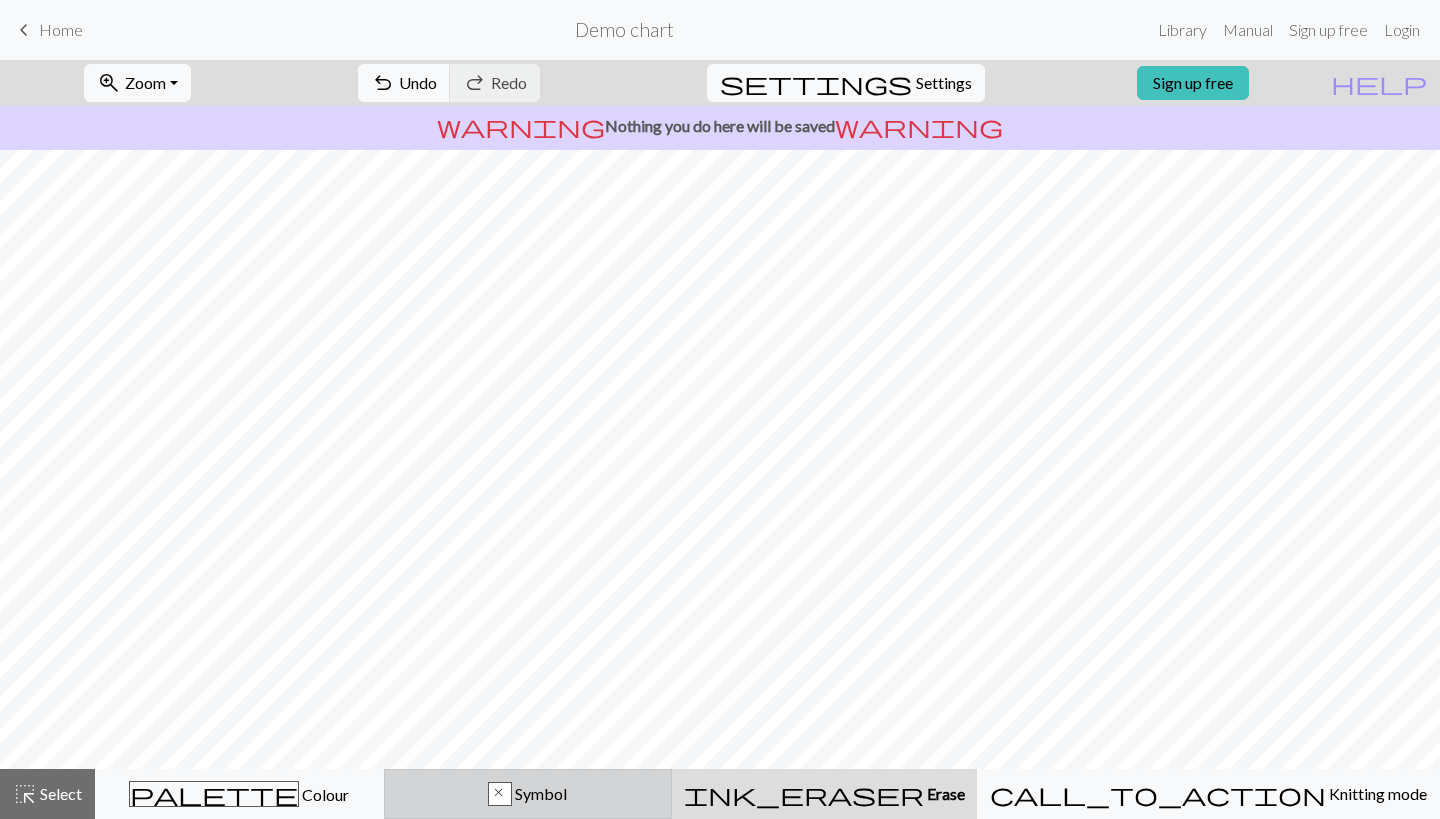 click on "Symbol" at bounding box center (539, 793) 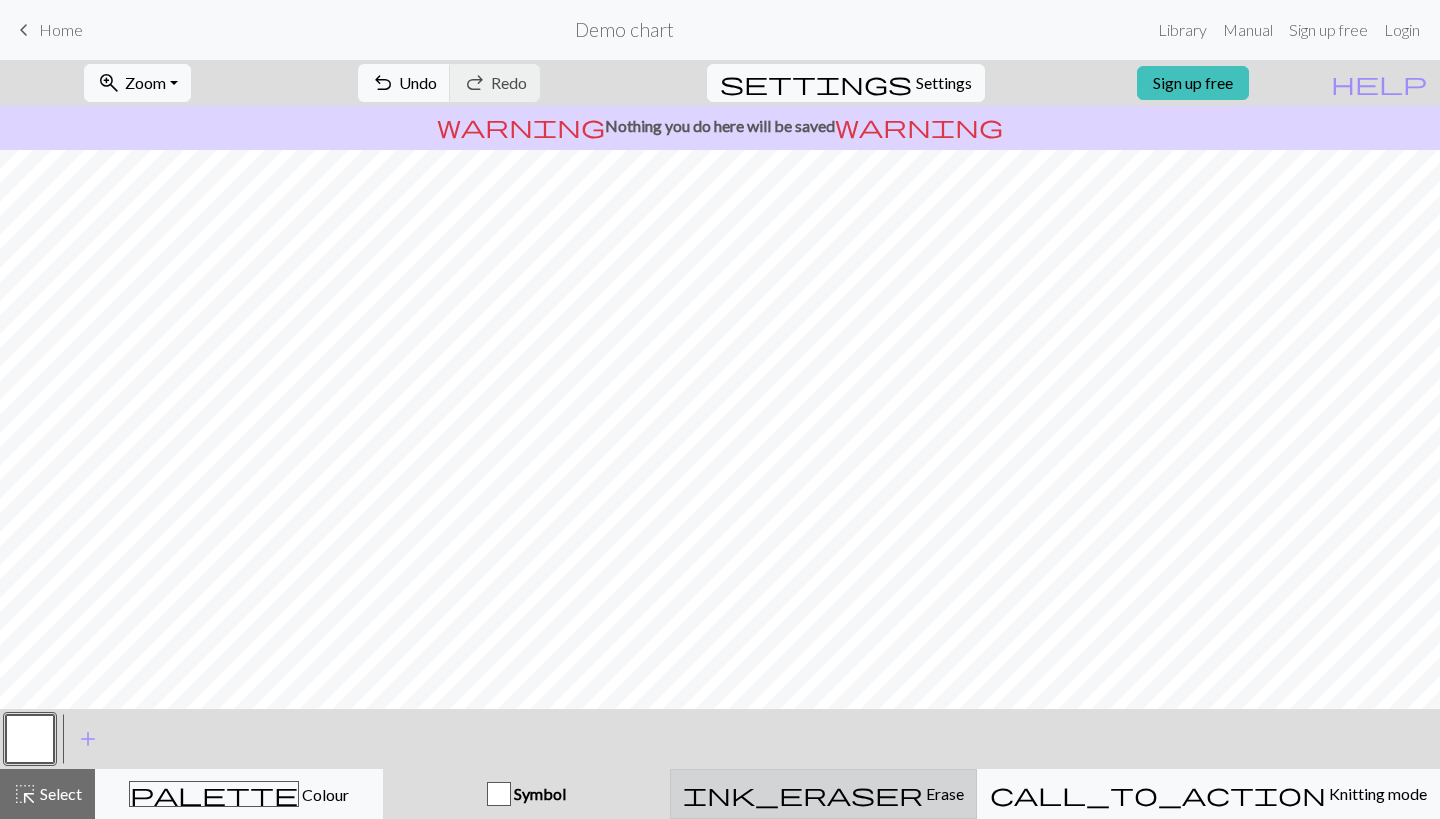 click on "ink_eraser   Erase   Erase" at bounding box center (823, 794) 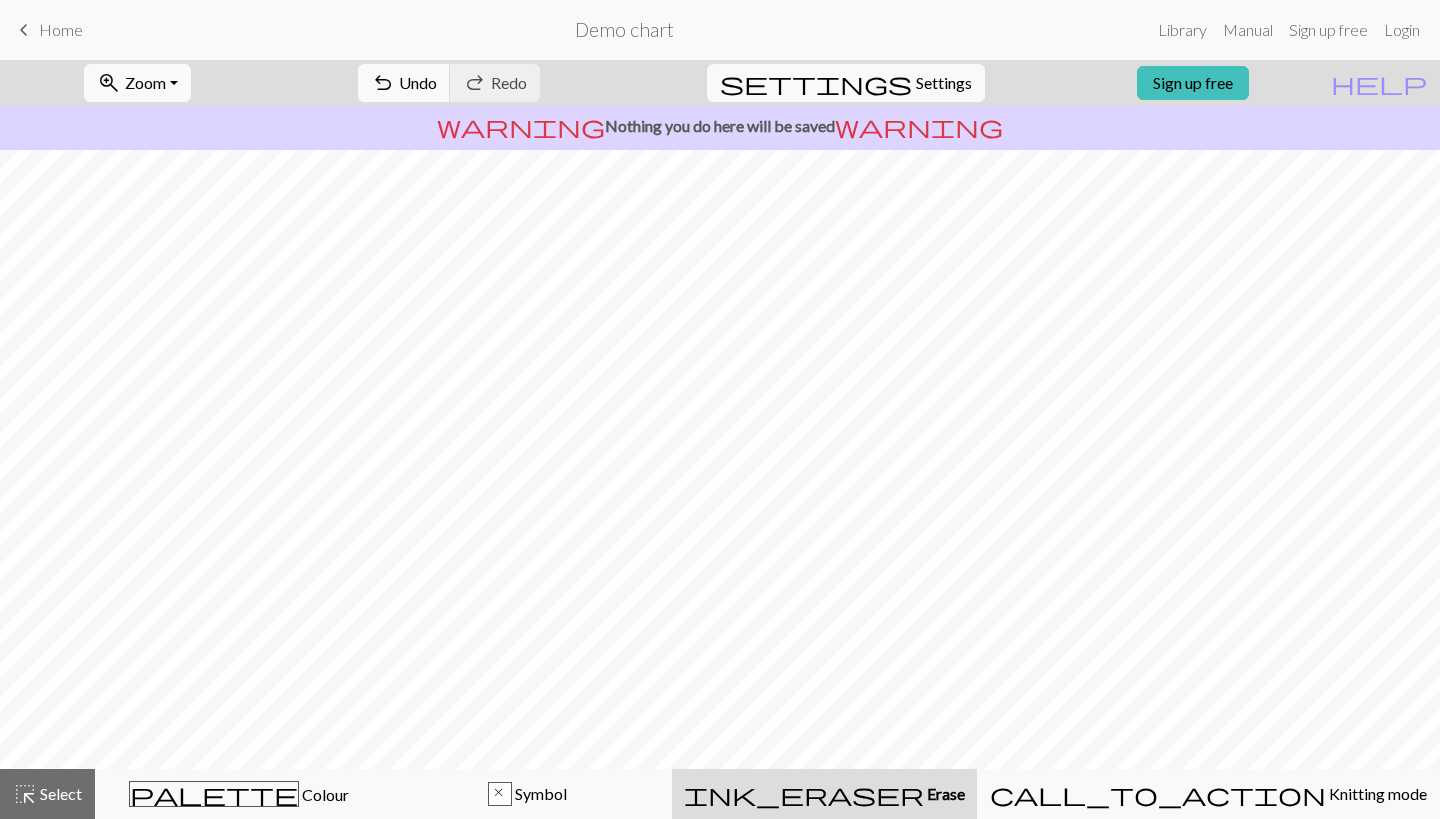 click on "ink_eraser   Erase   Erase" at bounding box center (824, 794) 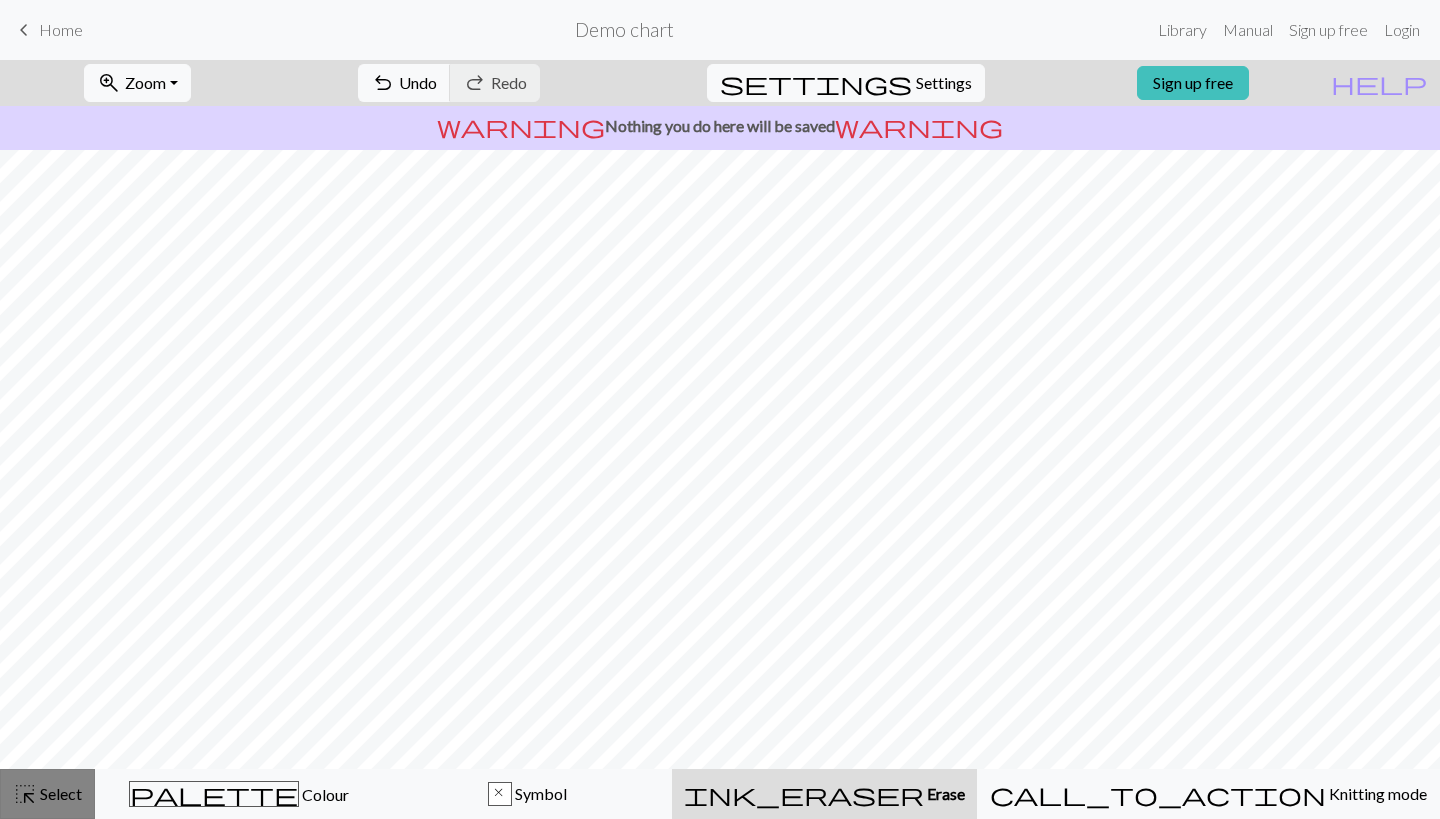 click on "Select" at bounding box center [59, 793] 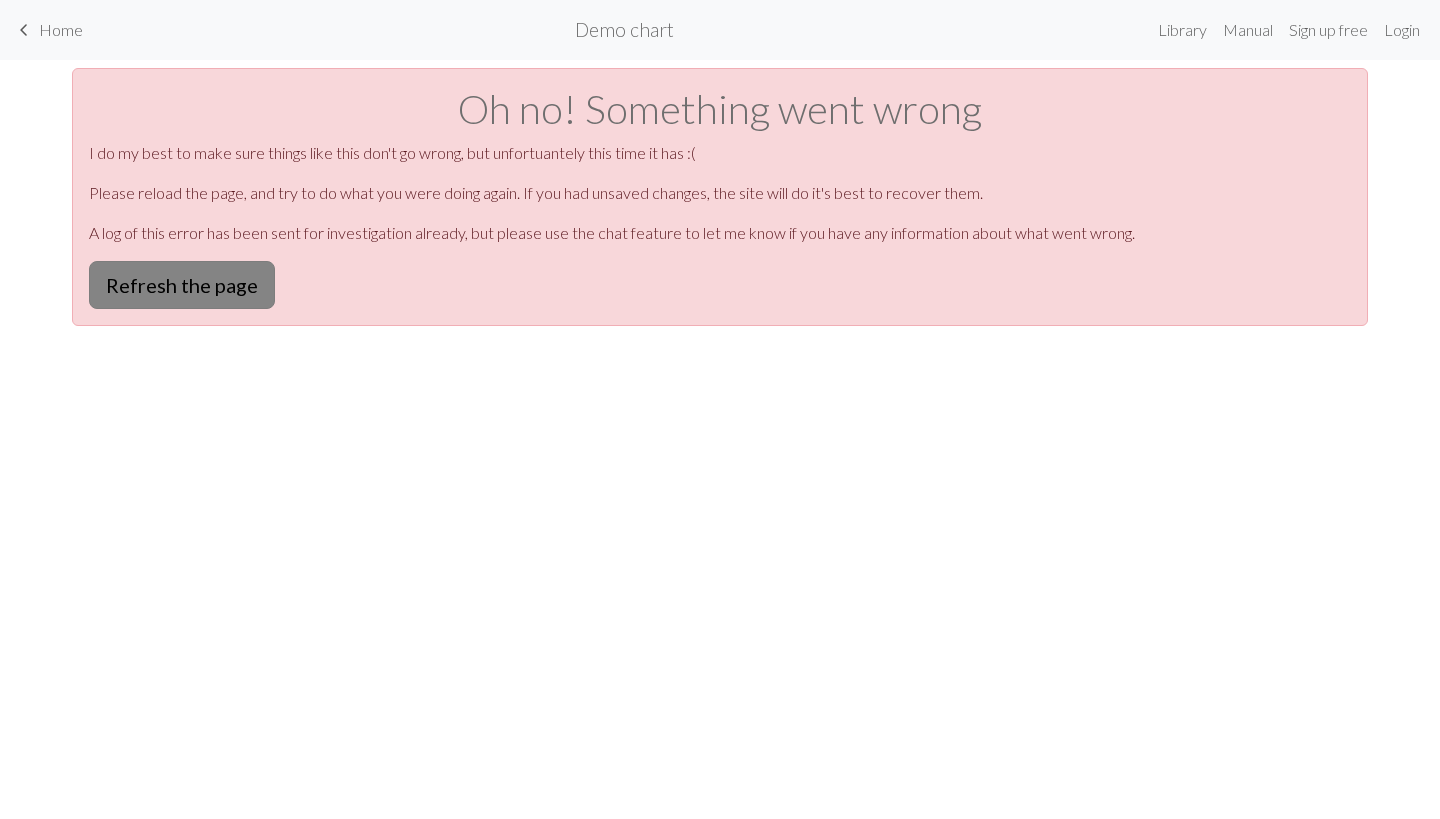 click on "Refresh the page" at bounding box center [182, 285] 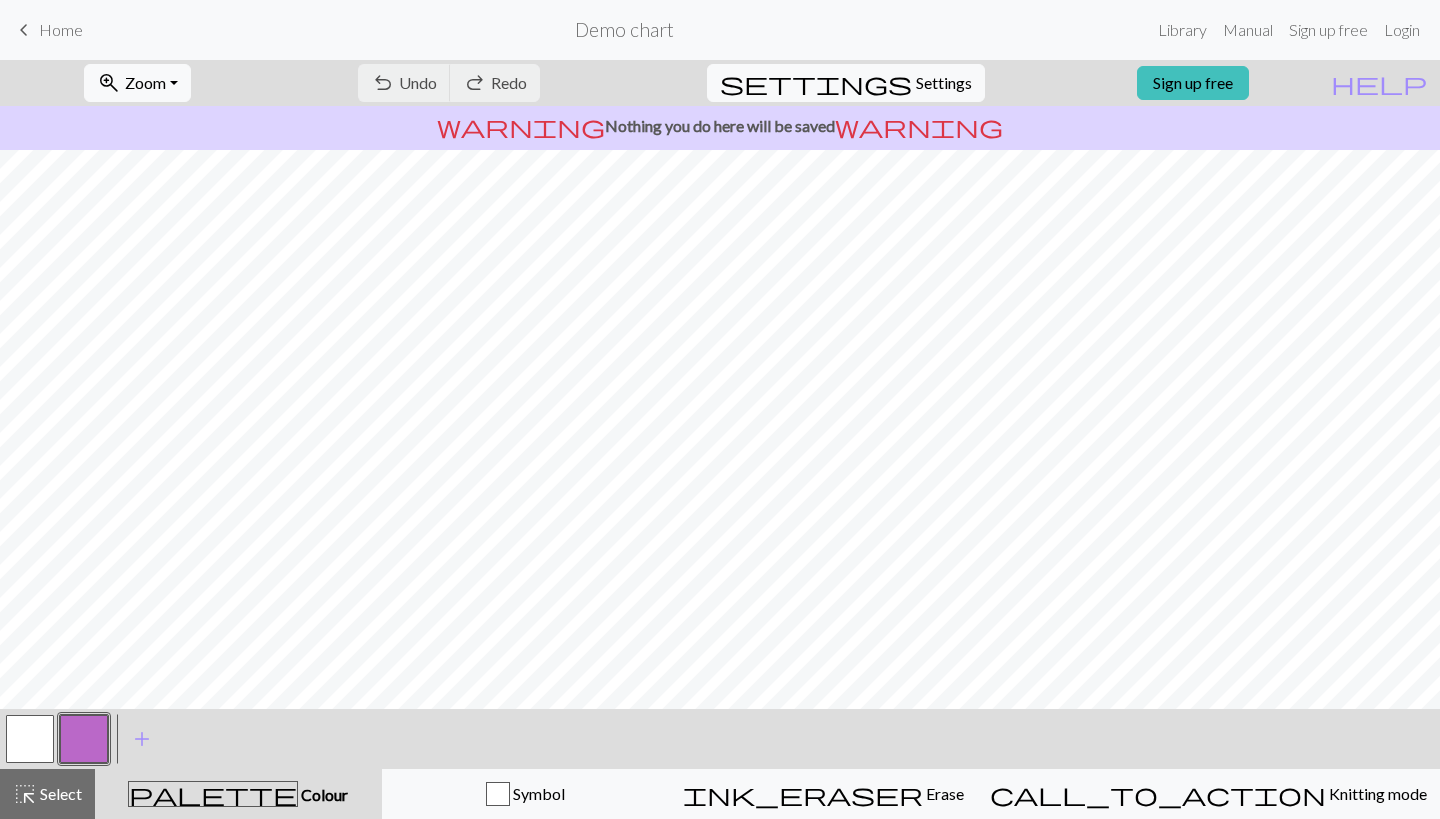 scroll, scrollTop: 0, scrollLeft: 0, axis: both 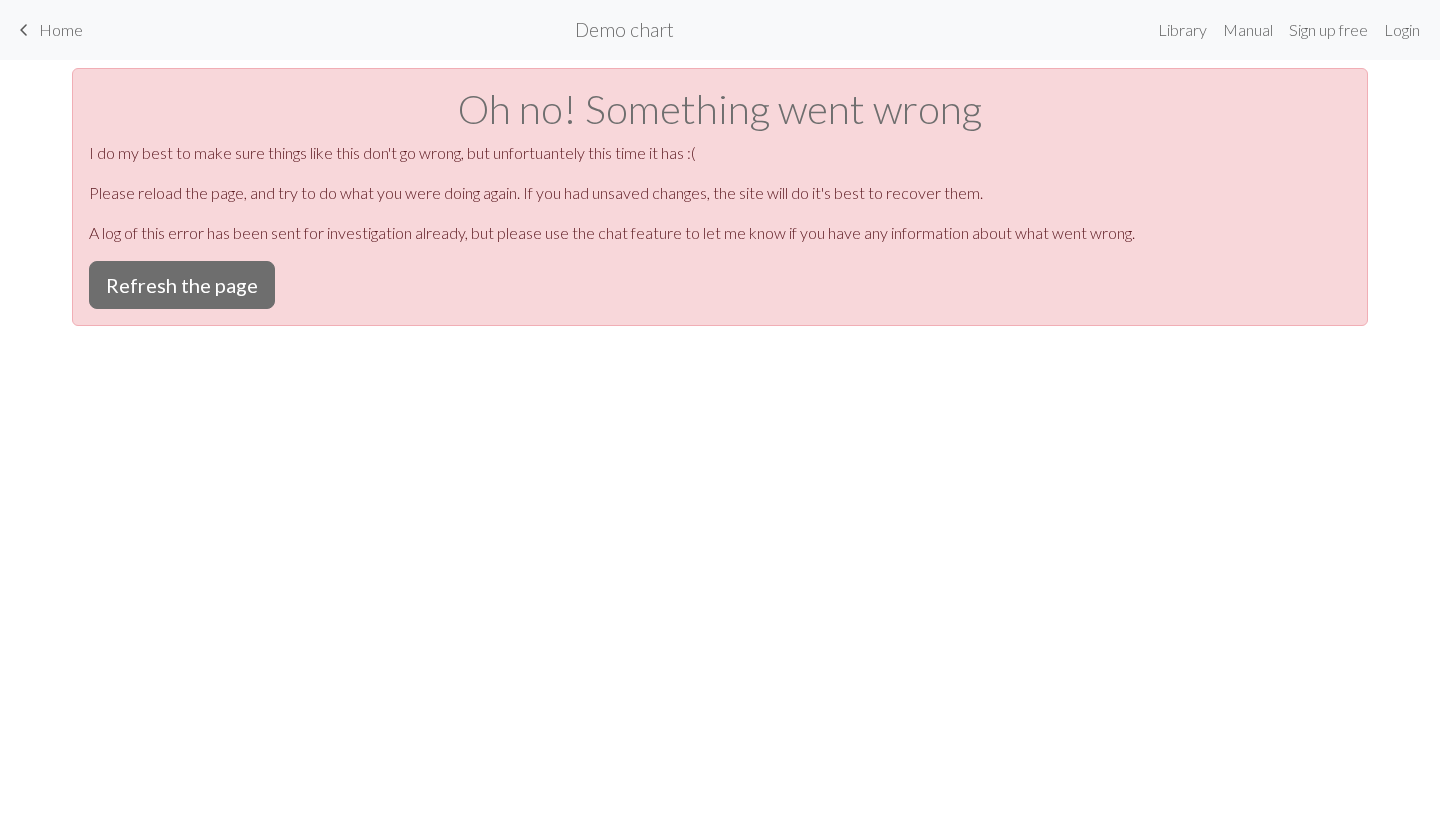 click on "Home" at bounding box center (61, 29) 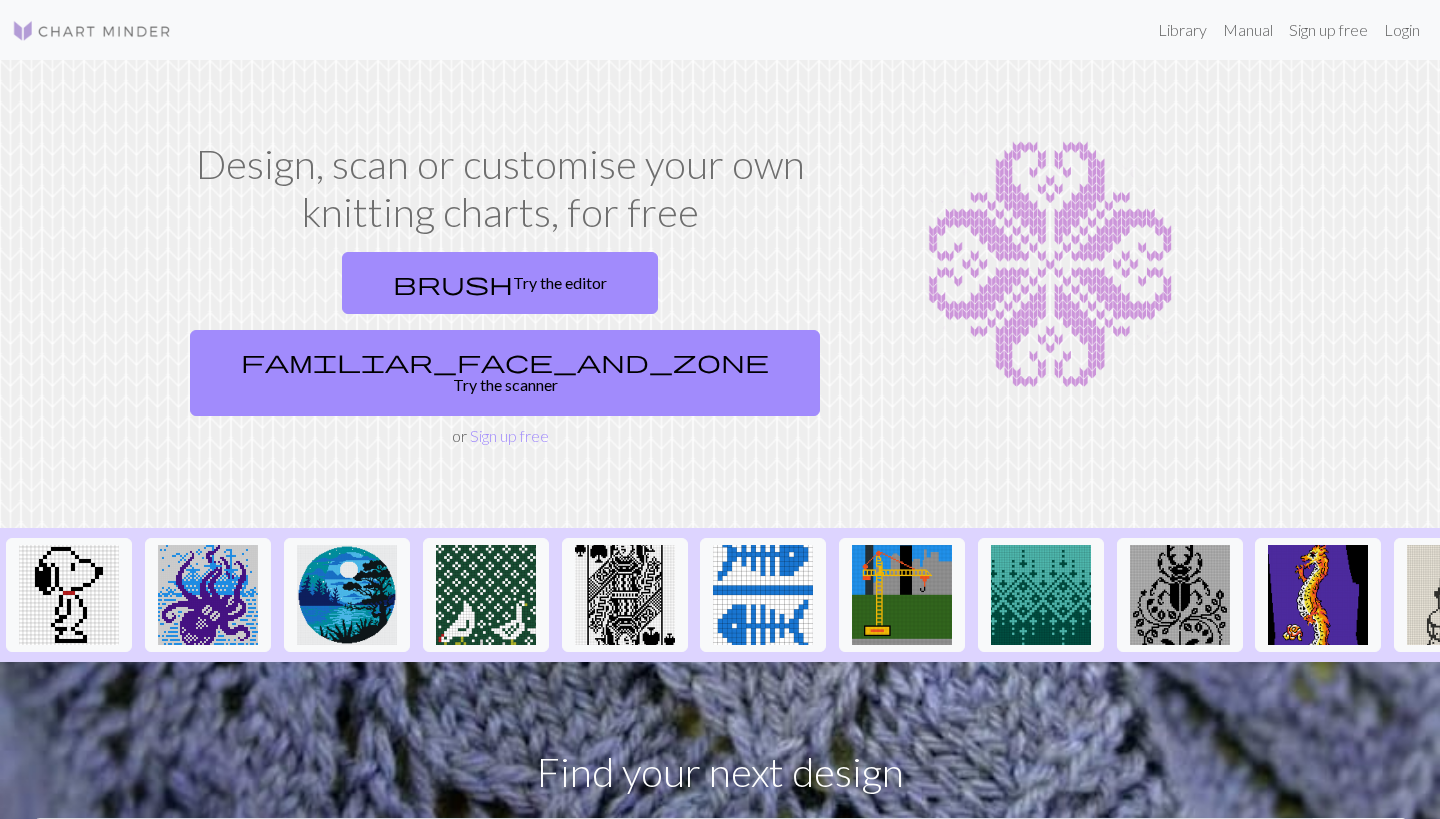 scroll, scrollTop: 0, scrollLeft: 0, axis: both 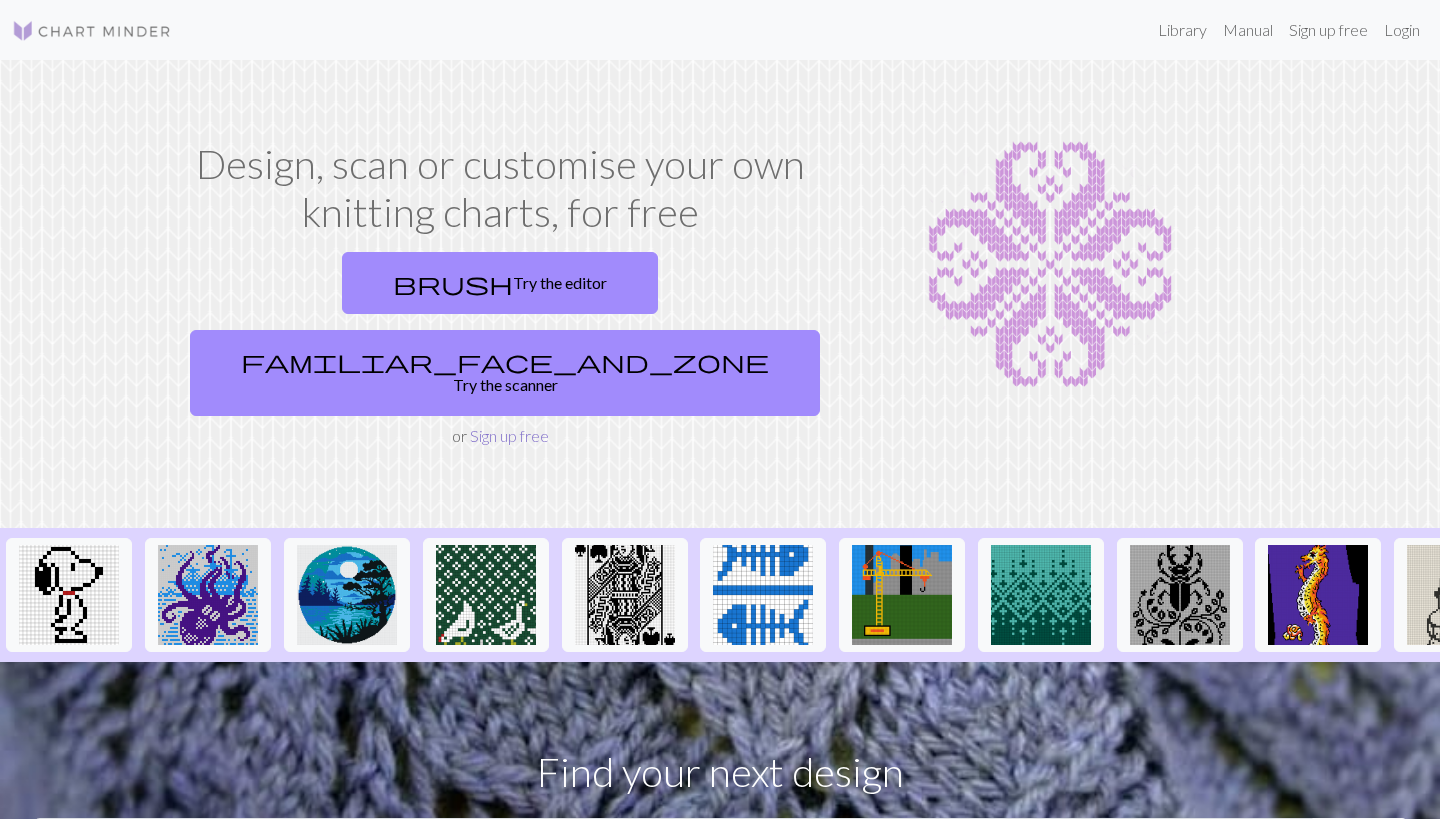 click on "Sign up free" at bounding box center (509, 435) 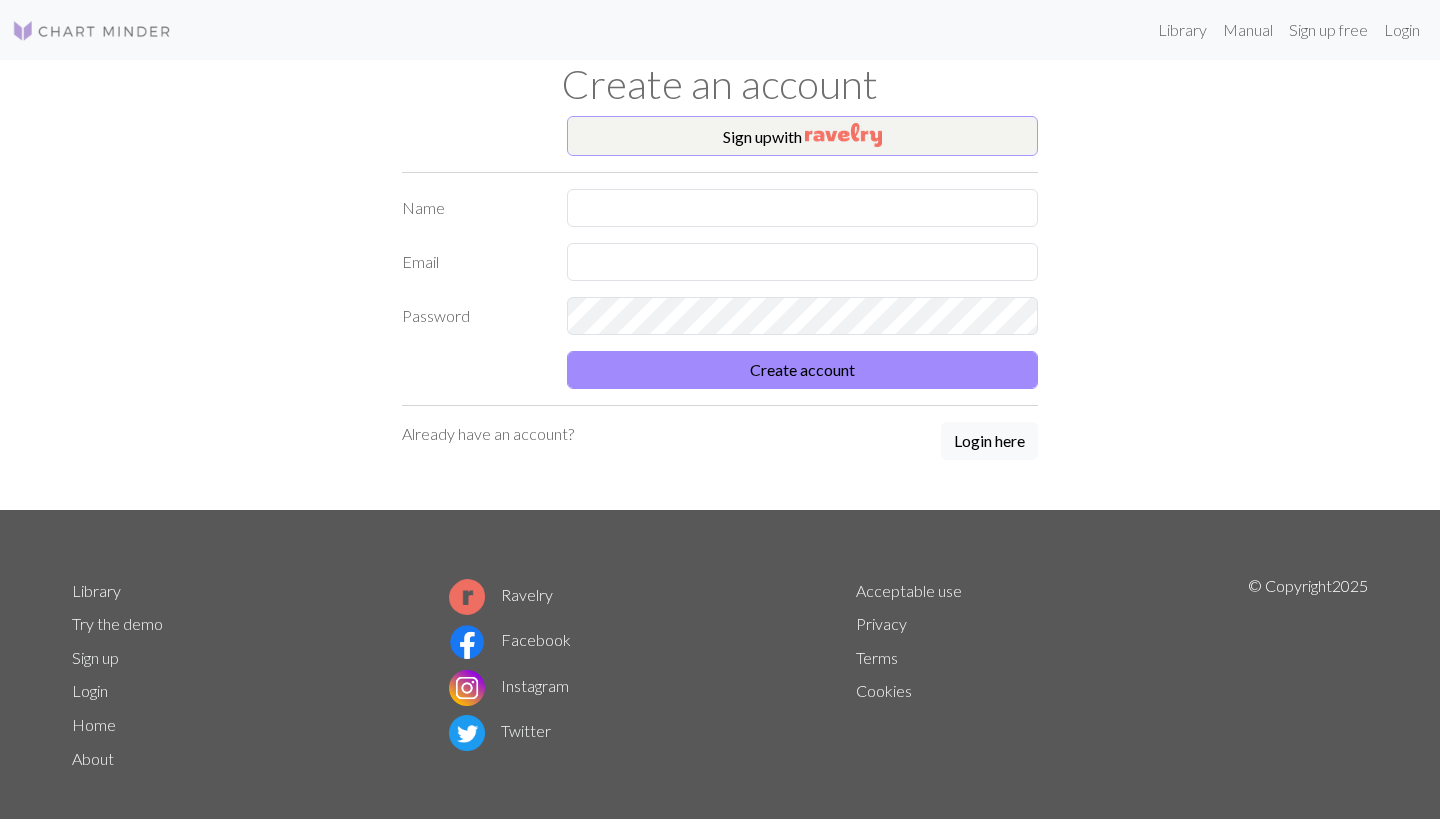 click on "Sign up  with" at bounding box center (802, 136) 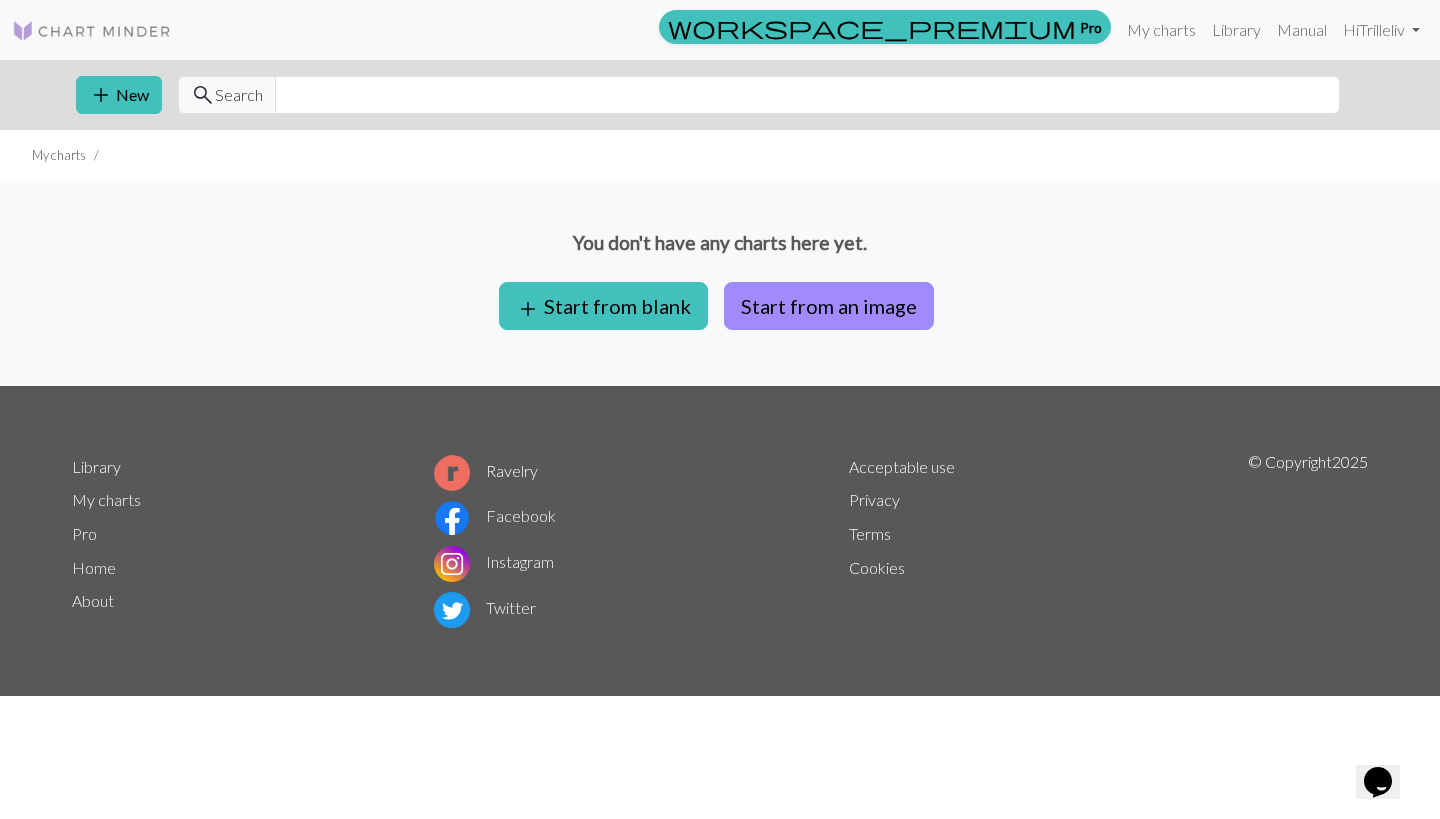 scroll, scrollTop: 0, scrollLeft: 0, axis: both 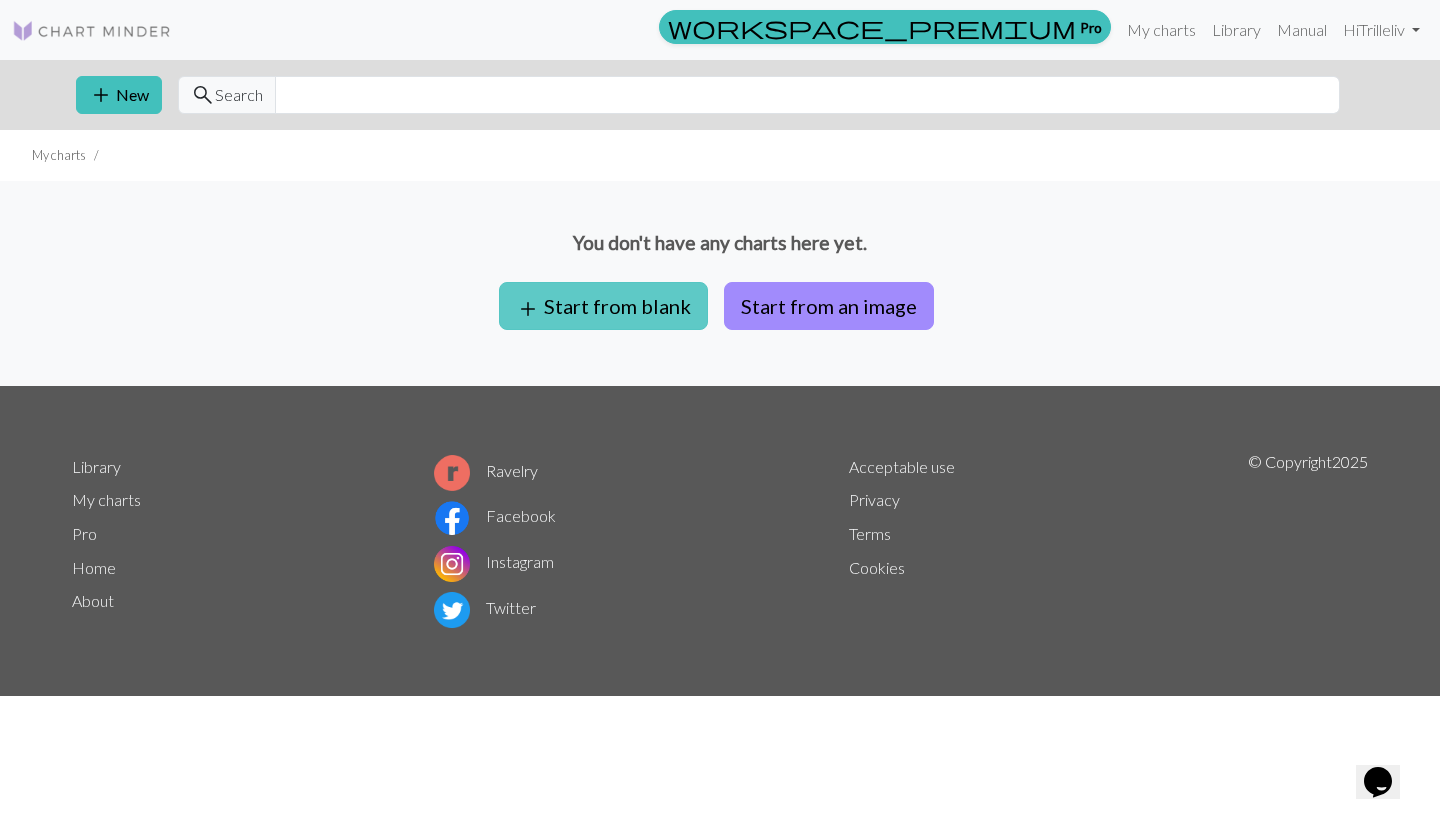click on "add   Start from blank" at bounding box center (603, 306) 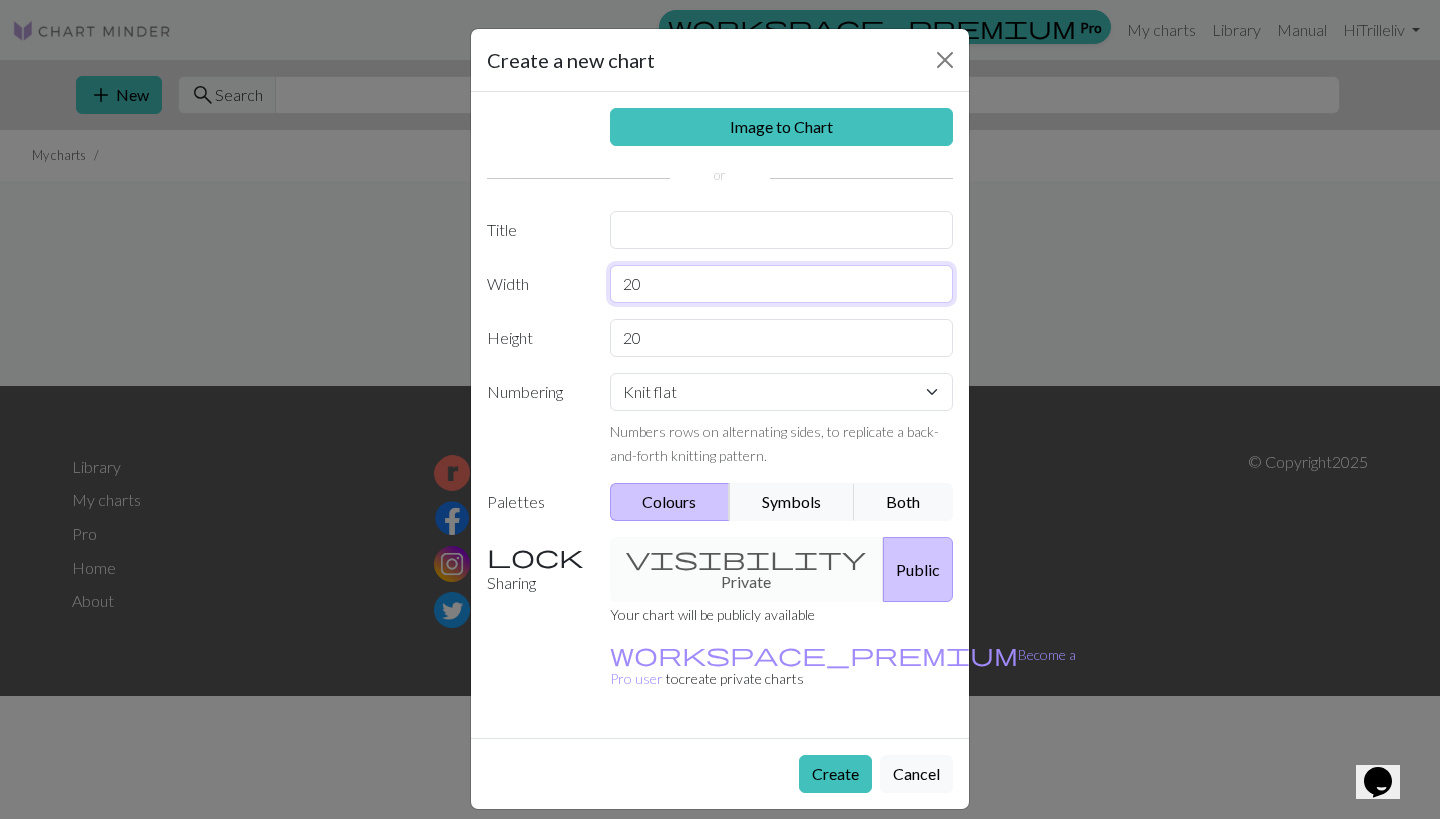 drag, startPoint x: 661, startPoint y: 290, endPoint x: 575, endPoint y: 290, distance: 86 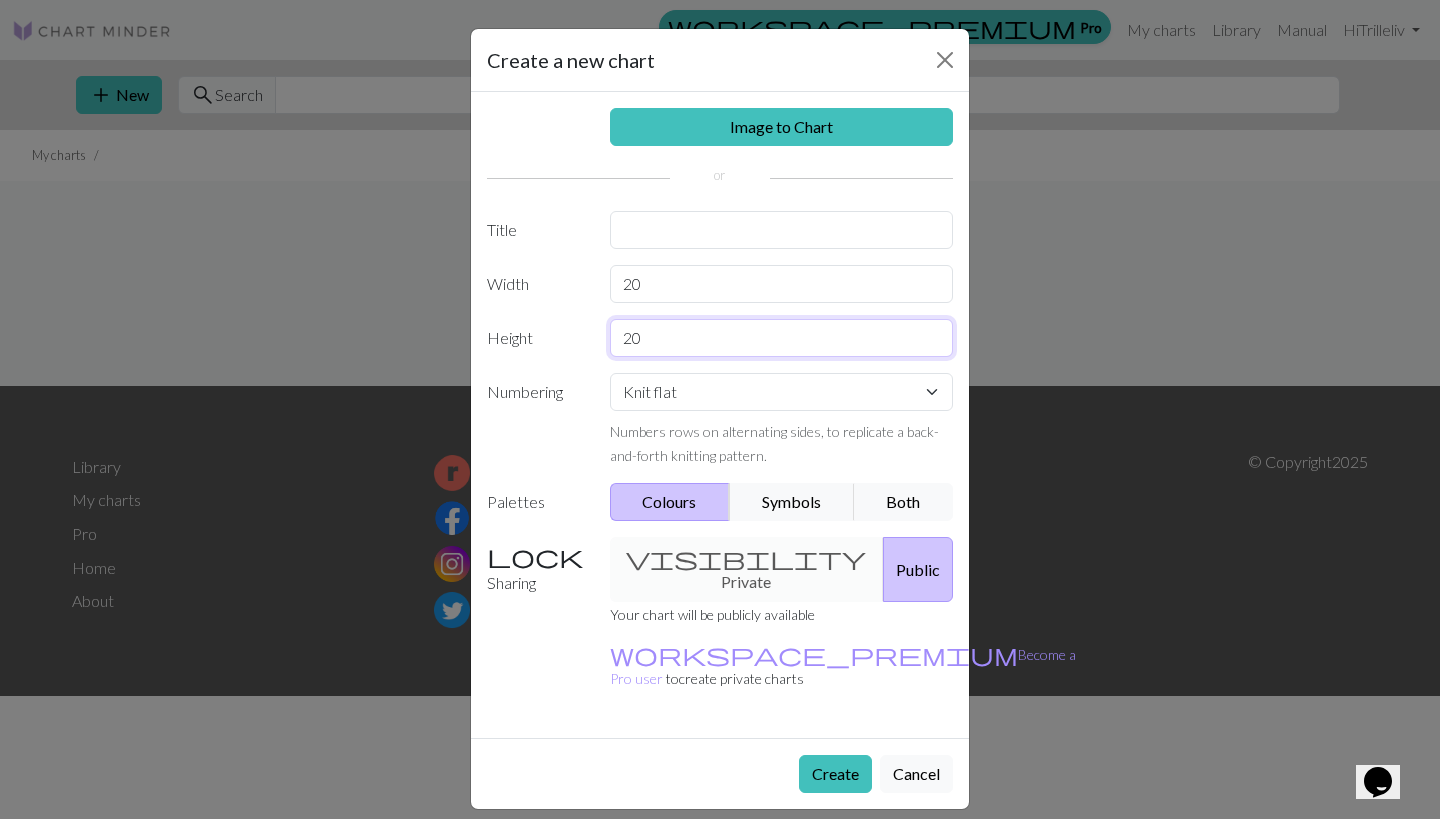 click on "20" at bounding box center [782, 338] 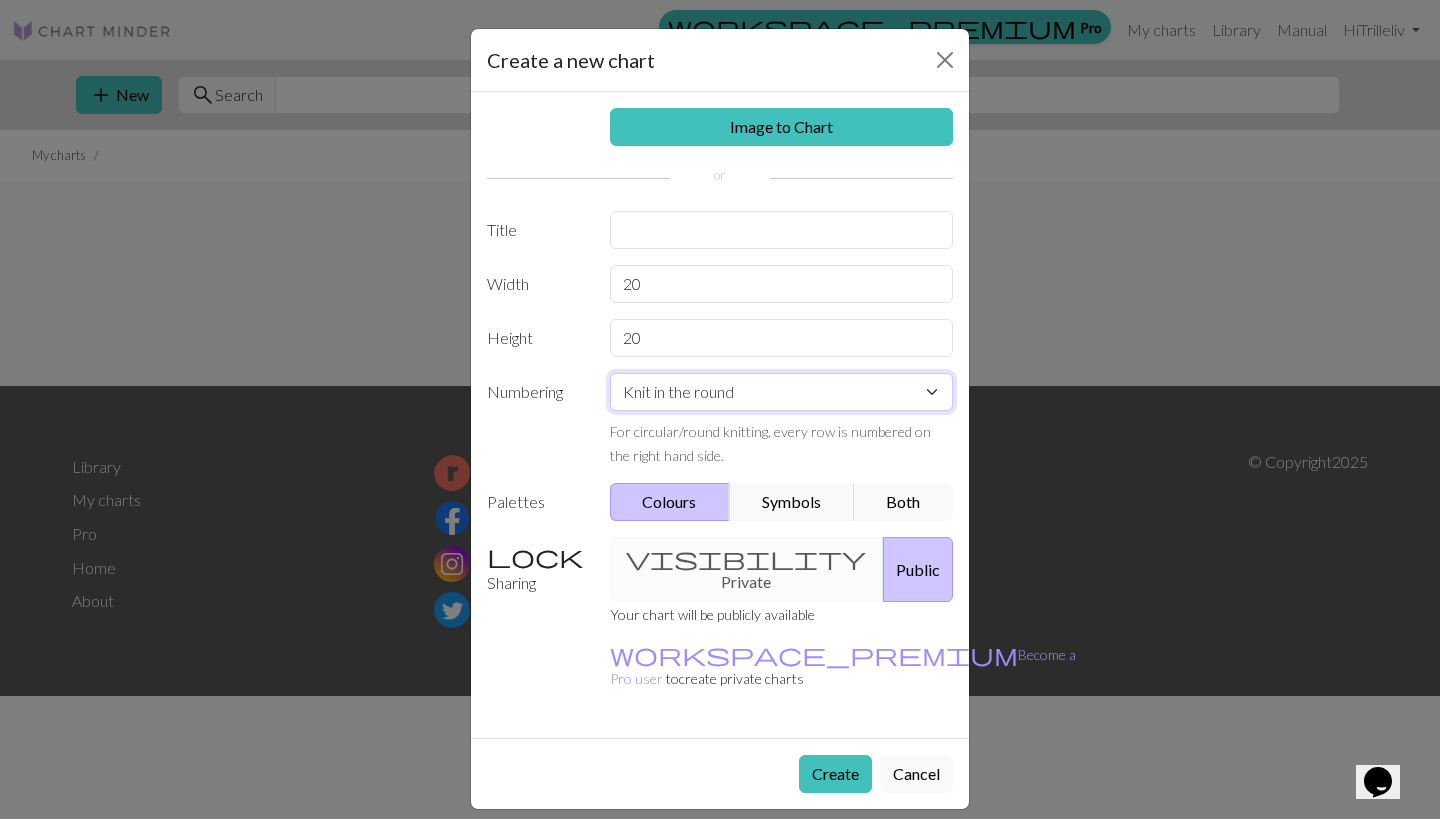 select on "flat" 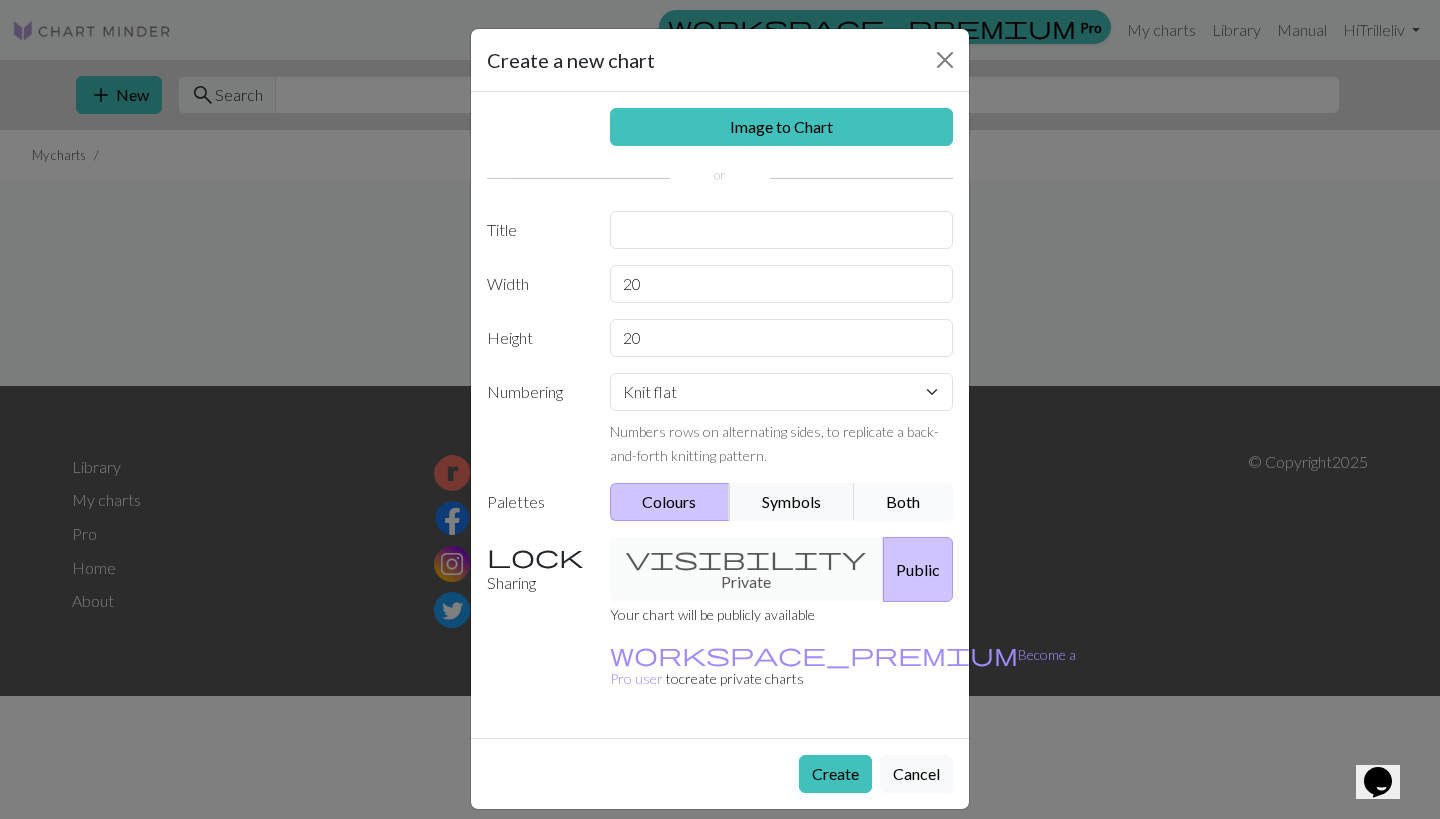 click on "Both" at bounding box center (904, 502) 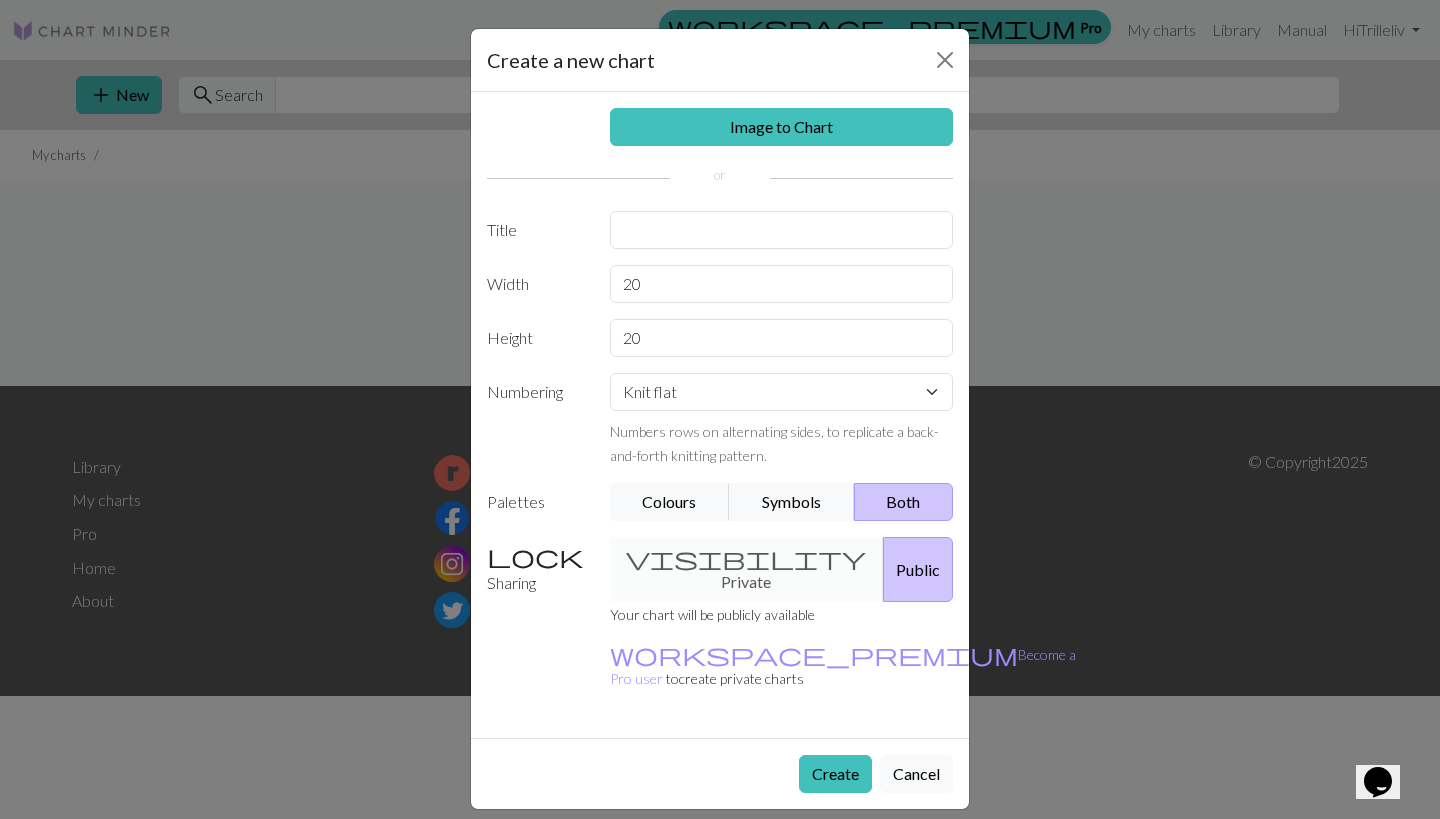 click on "visibility  Private Public" at bounding box center [782, 569] 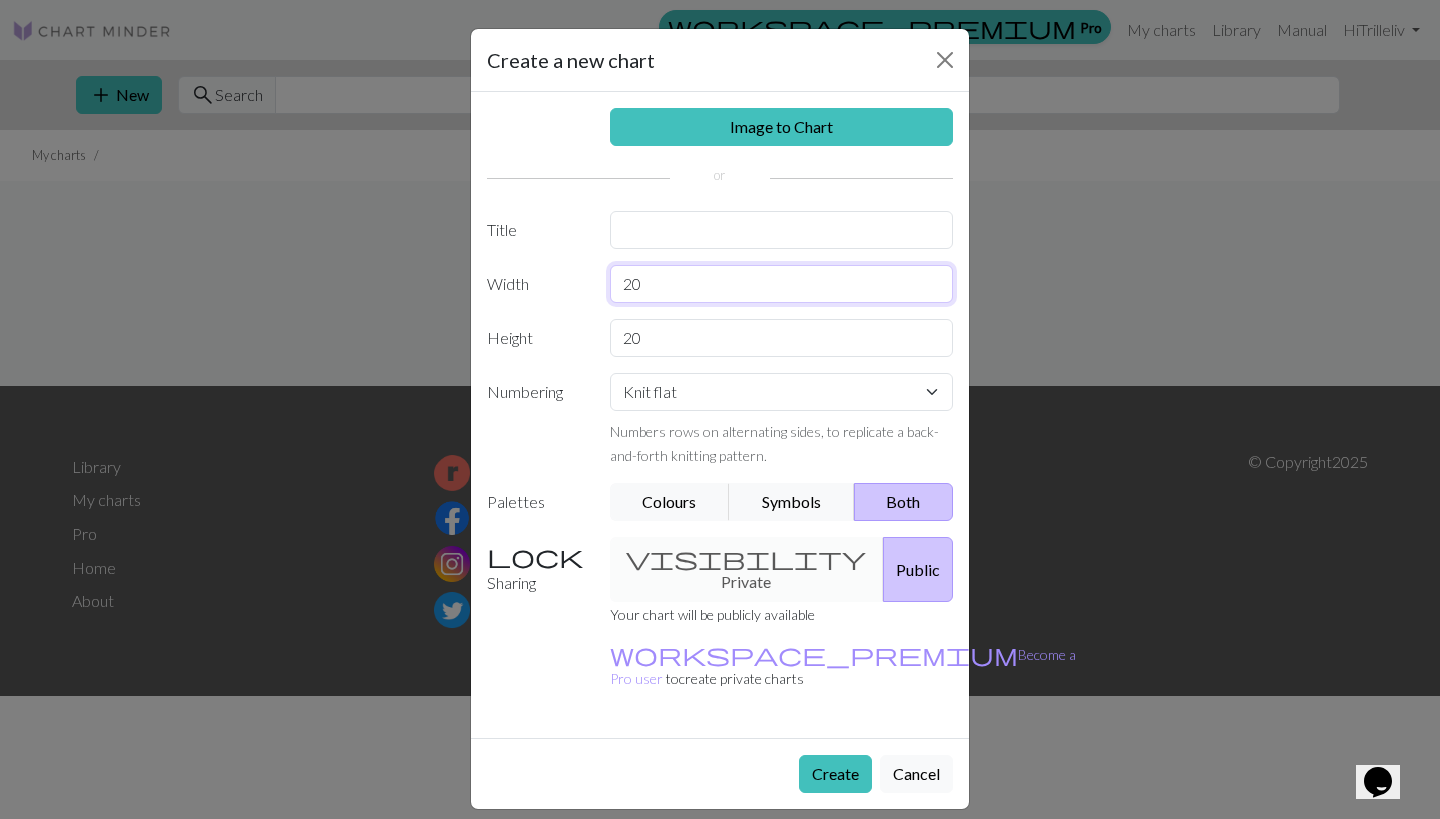 click on "20" at bounding box center (782, 284) 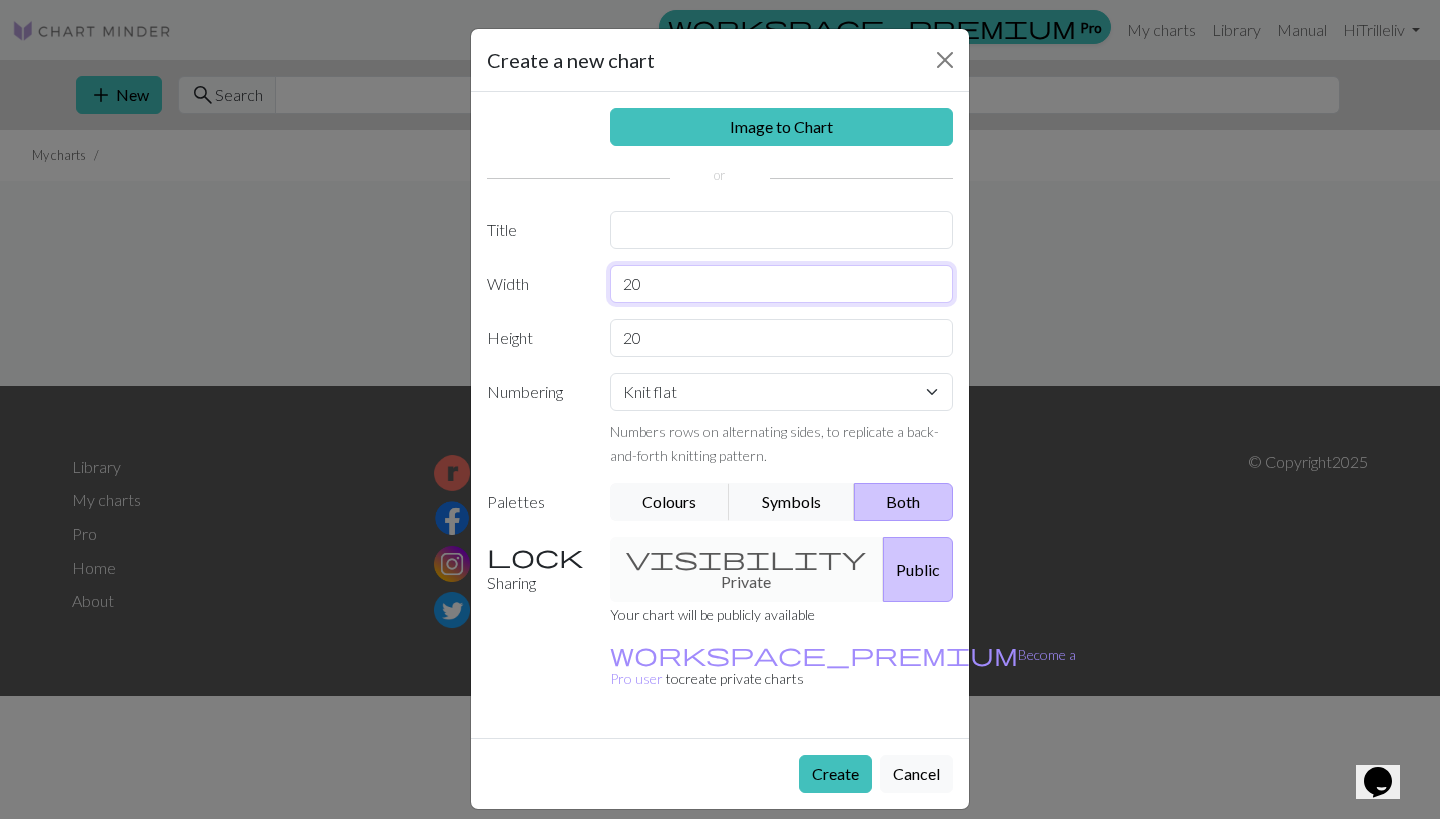 drag, startPoint x: 676, startPoint y: 296, endPoint x: 576, endPoint y: 284, distance: 100.71743 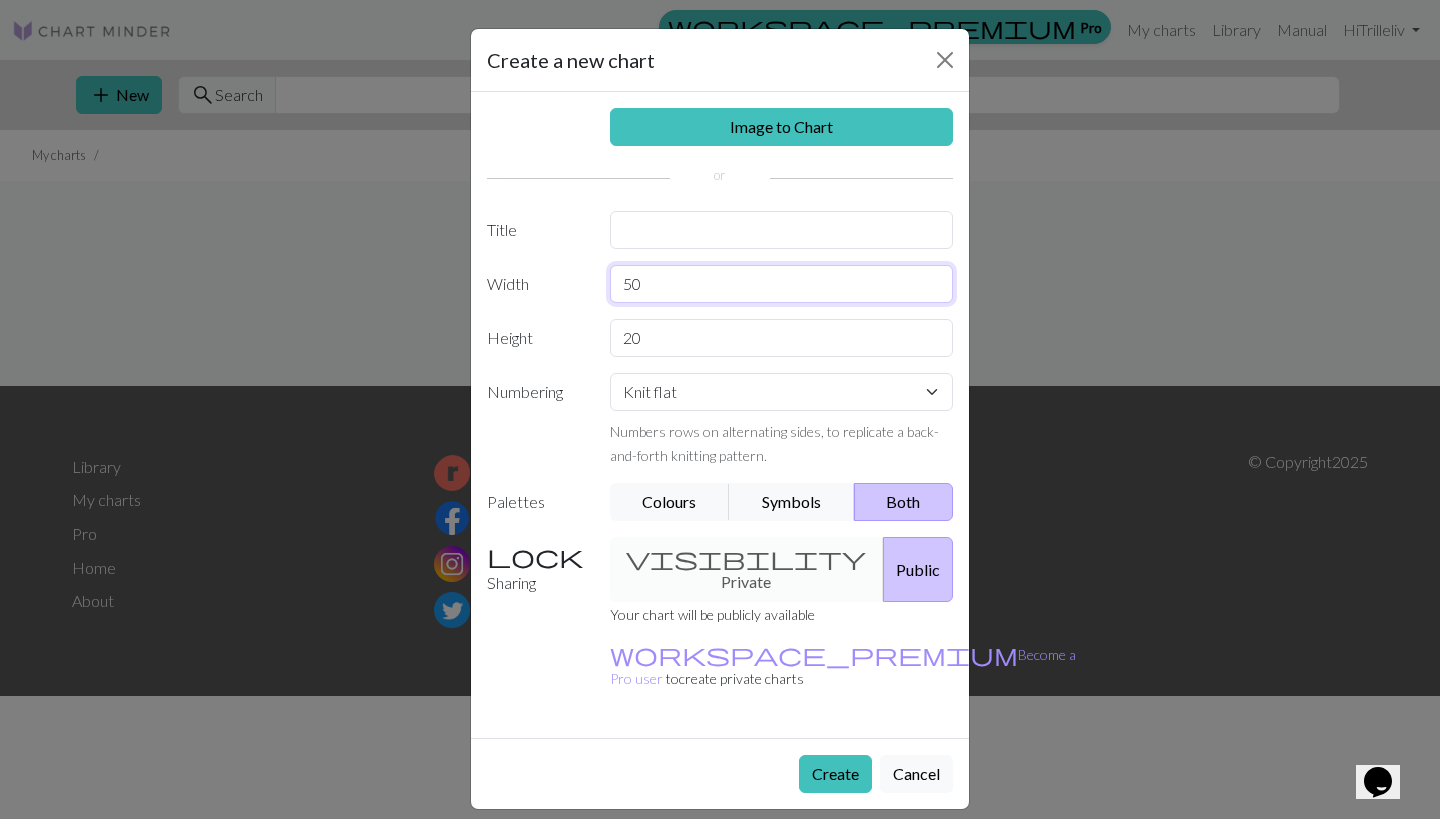 drag, startPoint x: 658, startPoint y: 287, endPoint x: 573, endPoint y: 287, distance: 85 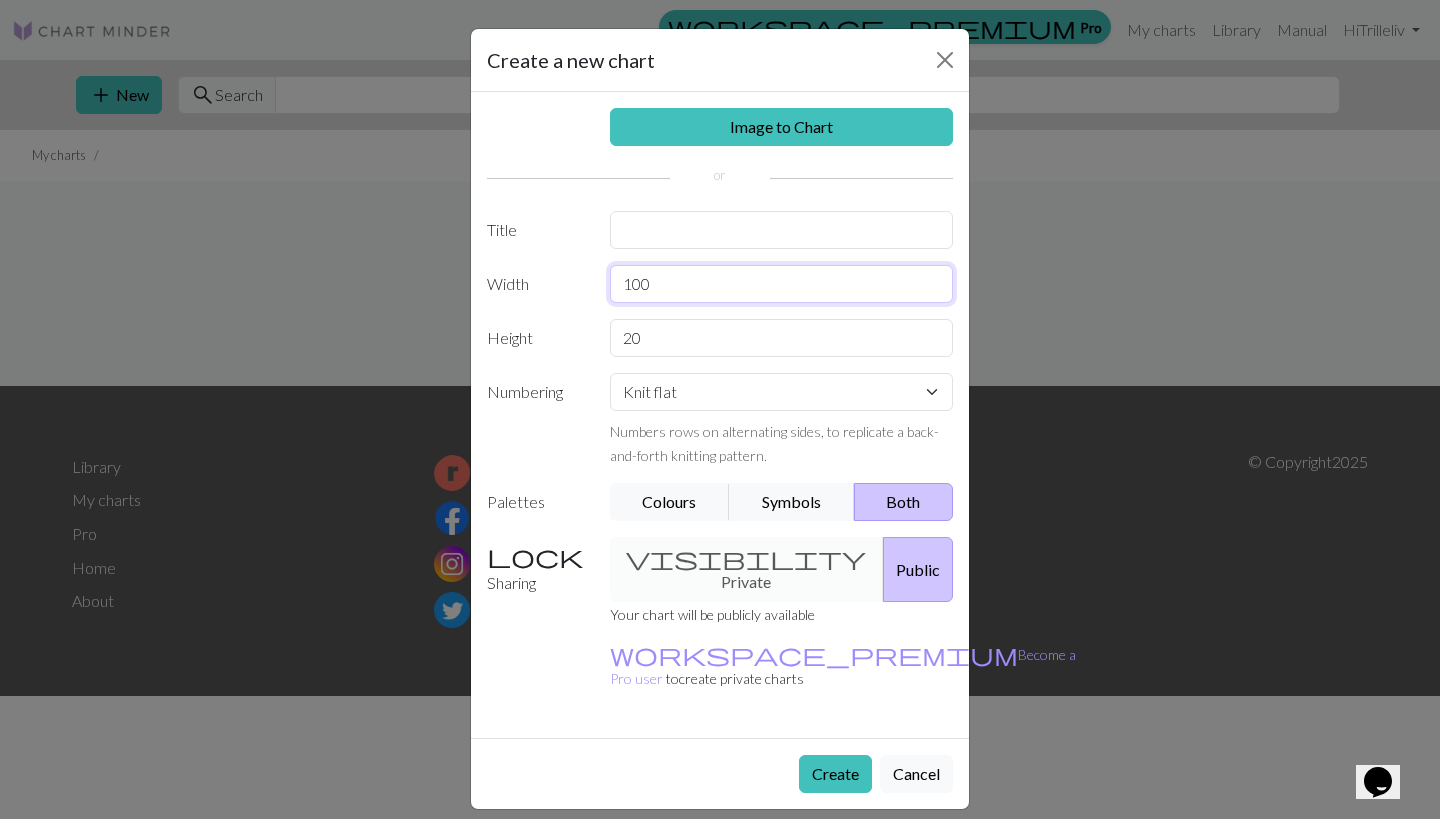 type on "100" 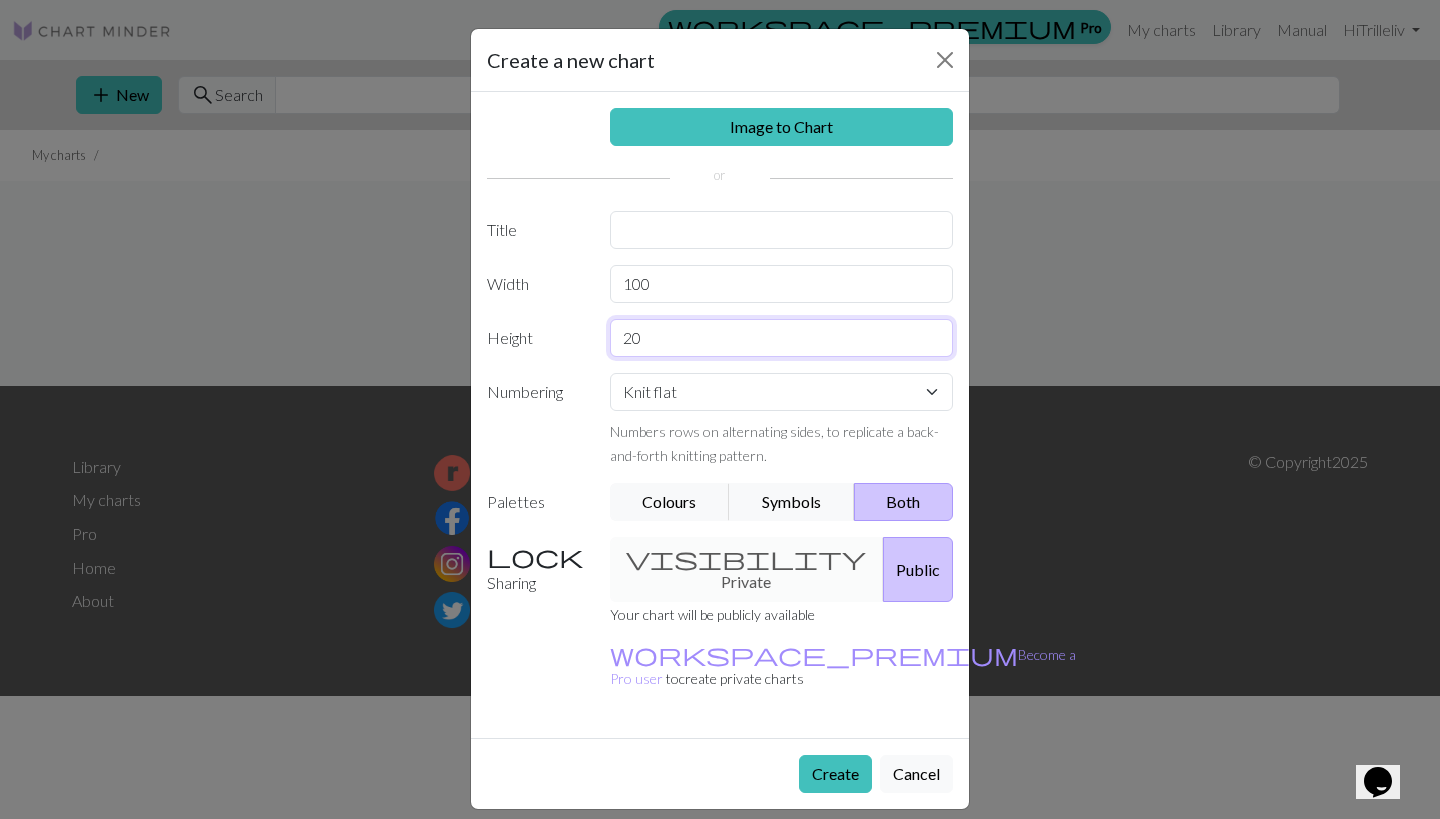 drag, startPoint x: 642, startPoint y: 343, endPoint x: 503, endPoint y: 341, distance: 139.01439 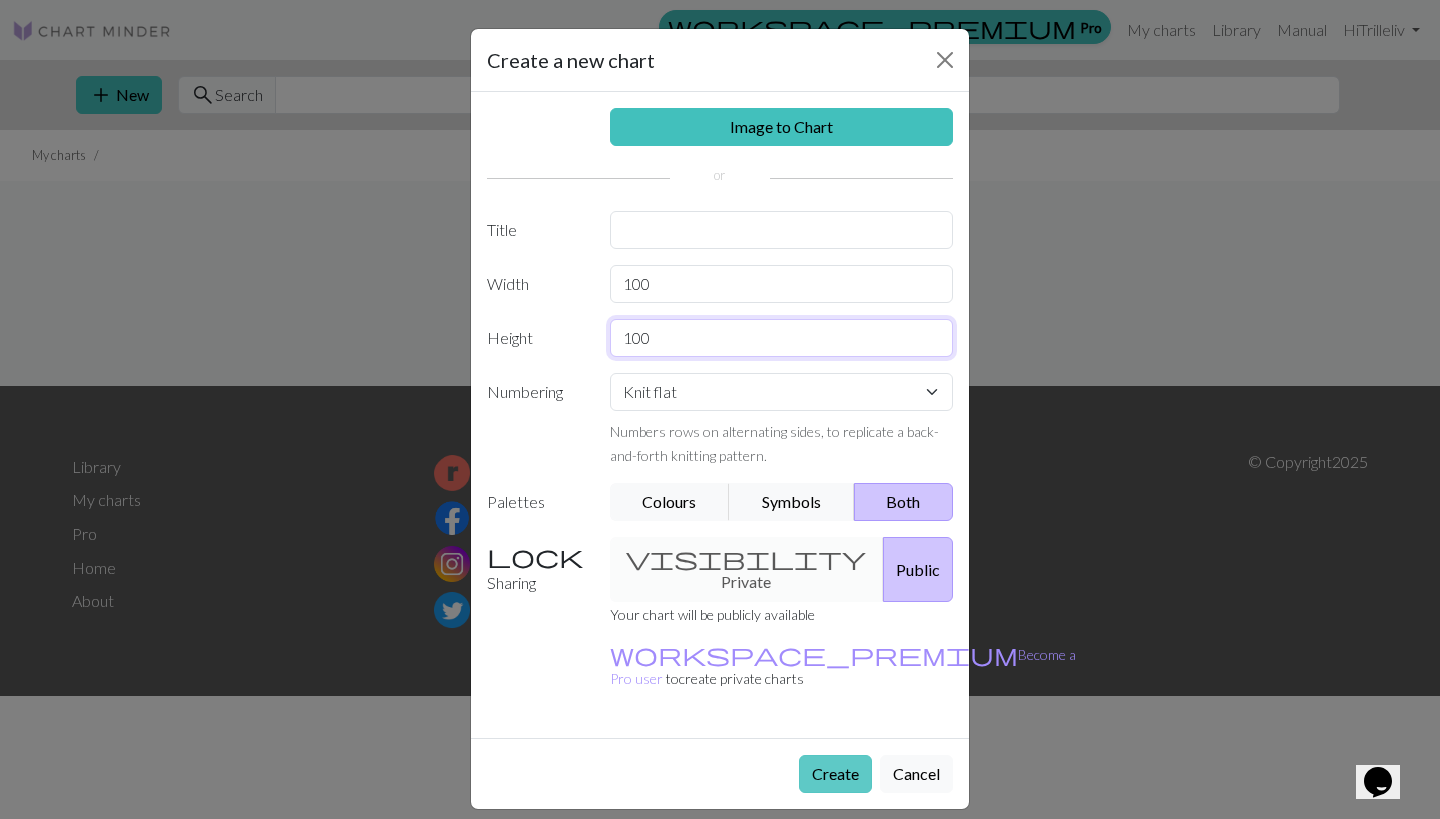 type on "100" 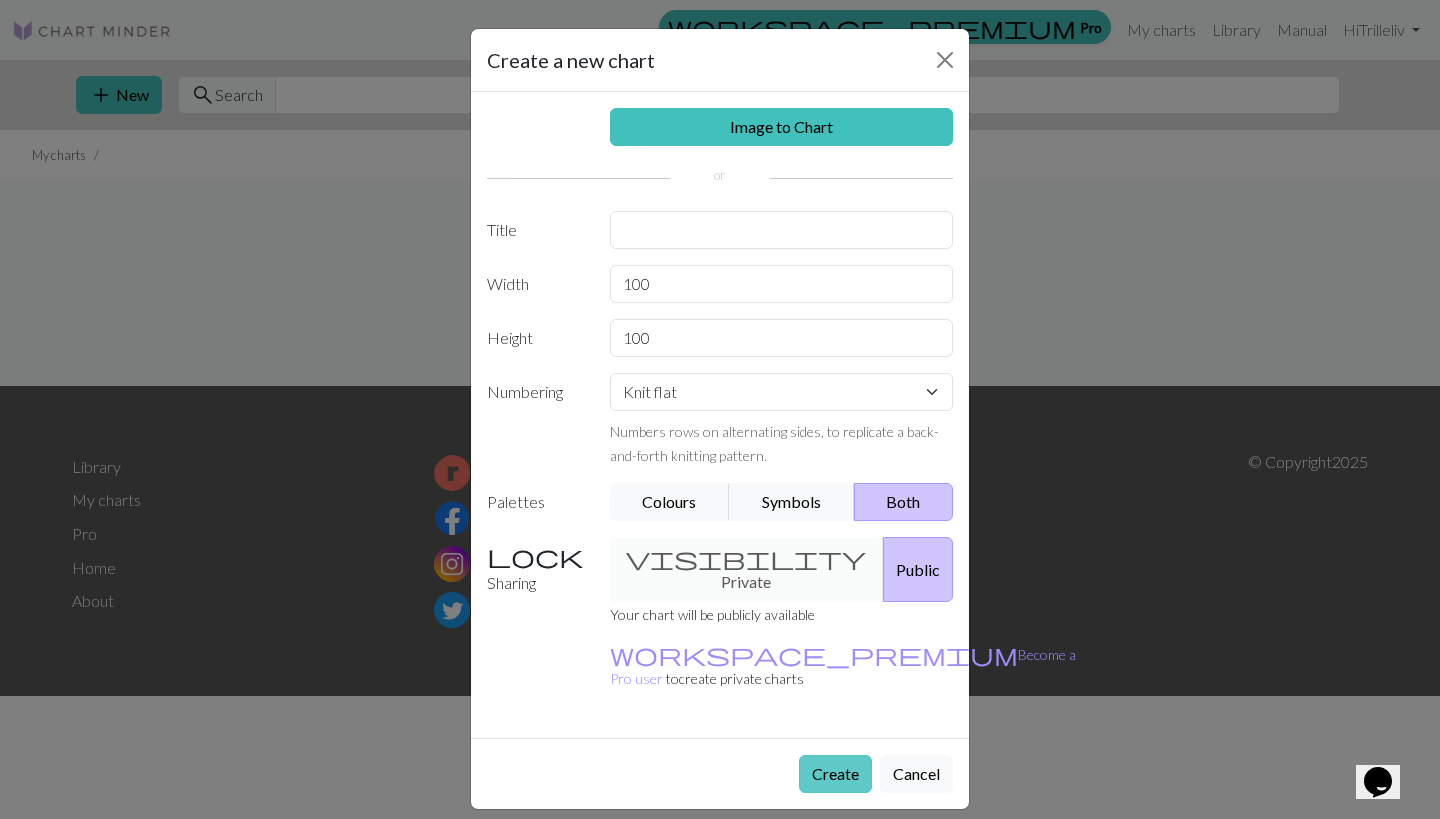 click on "Create" at bounding box center [835, 774] 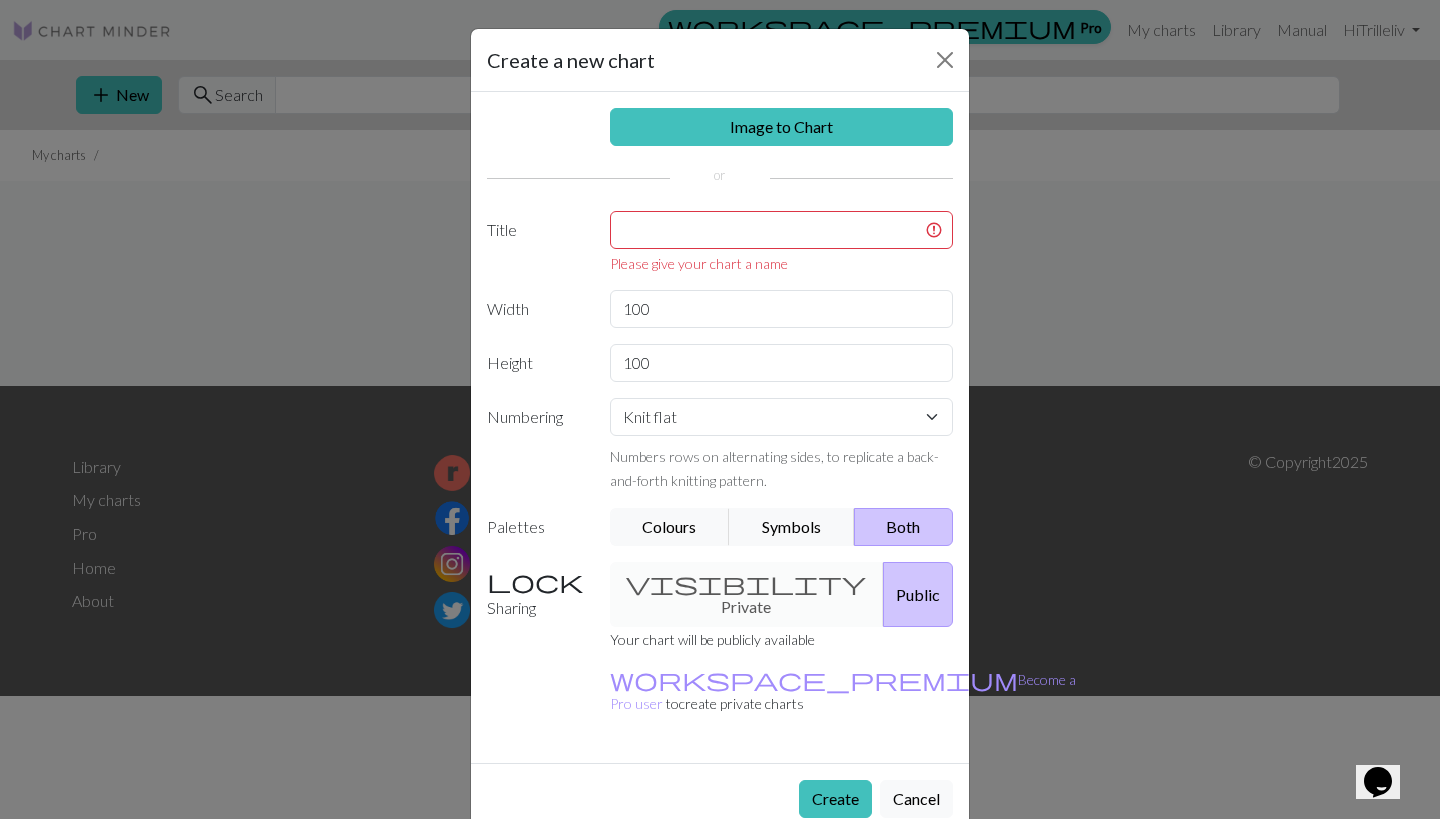 click on "Please give your chart a name" at bounding box center [782, 242] 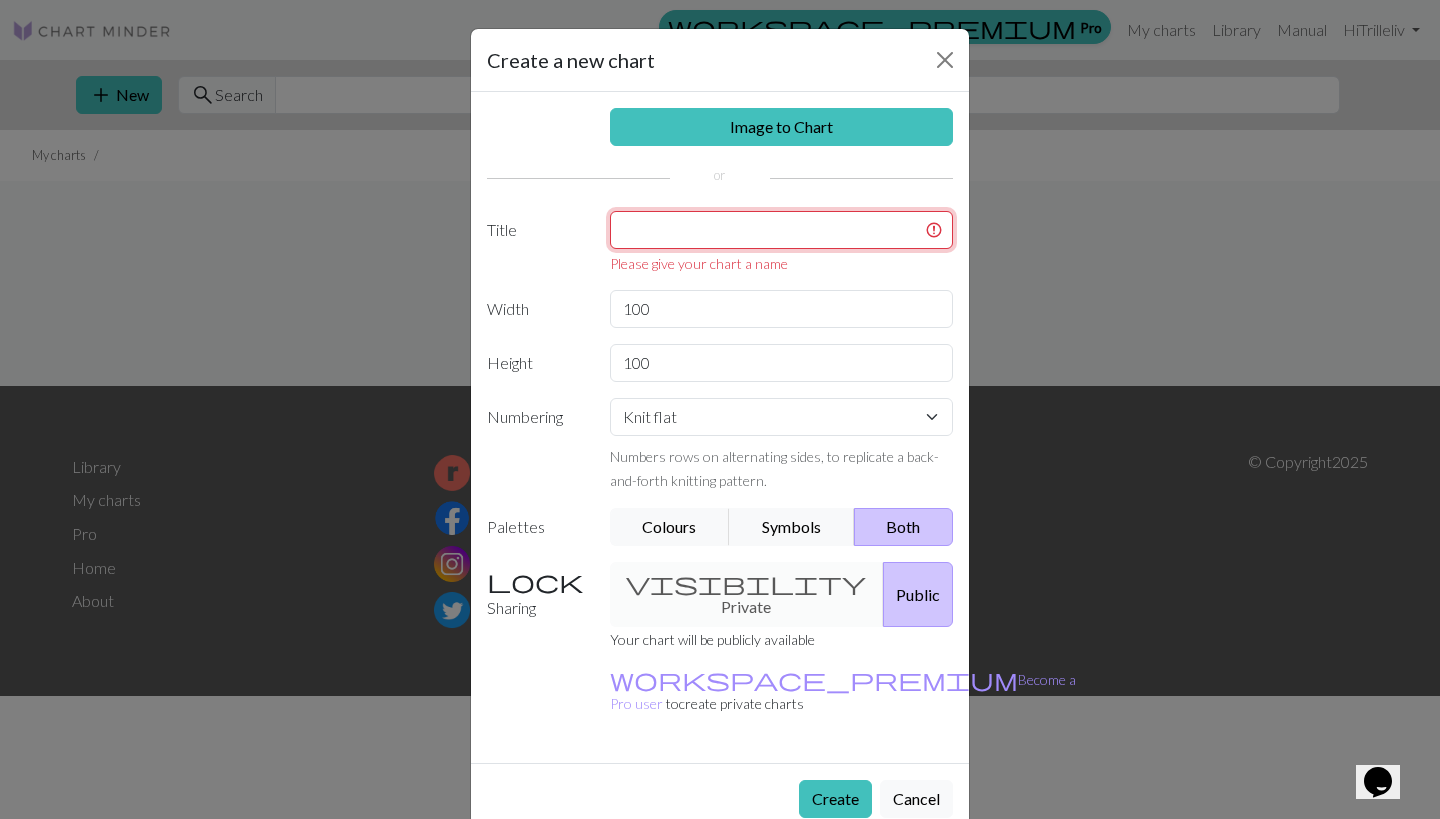 click at bounding box center [782, 230] 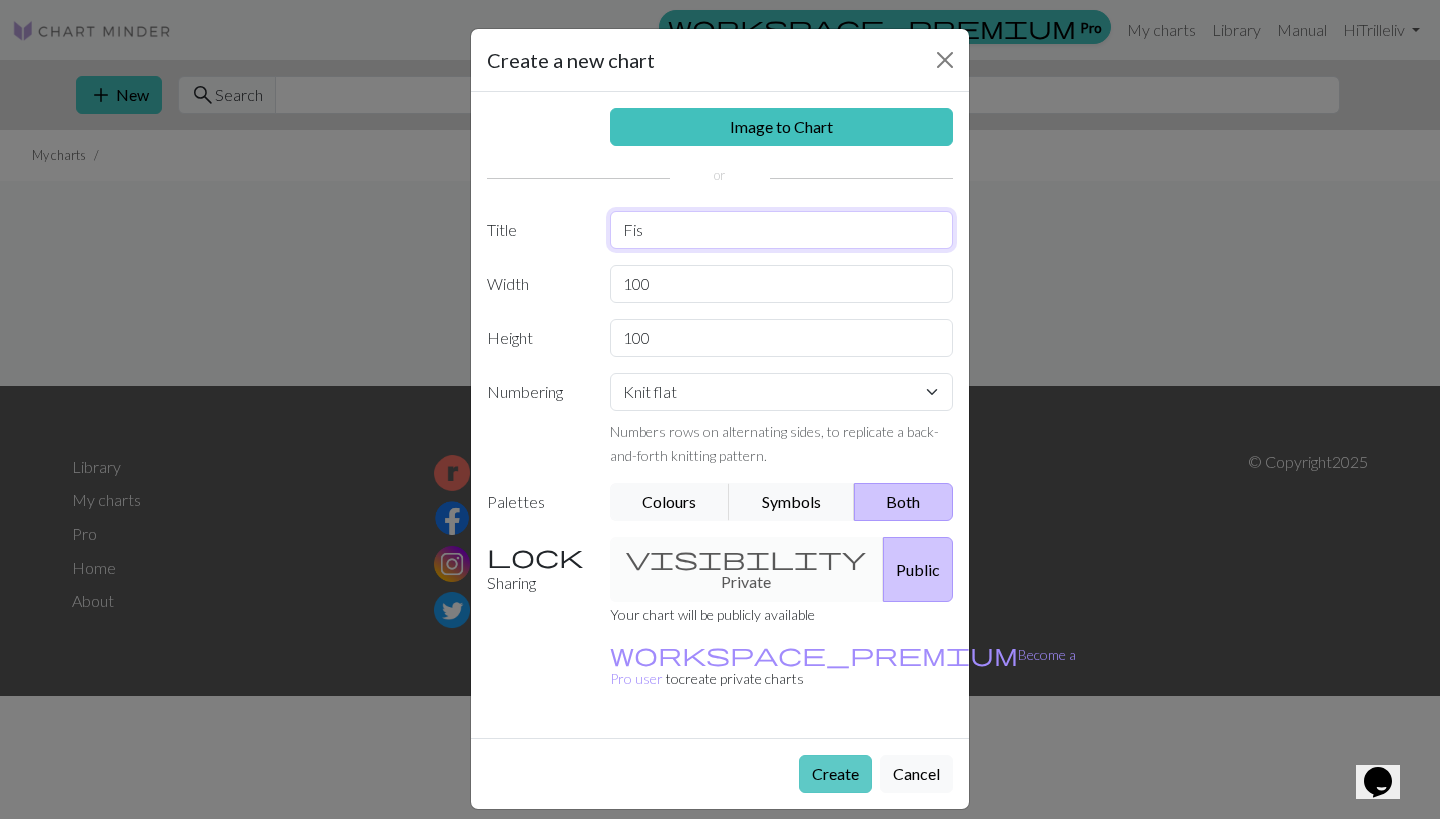 type on "Fis" 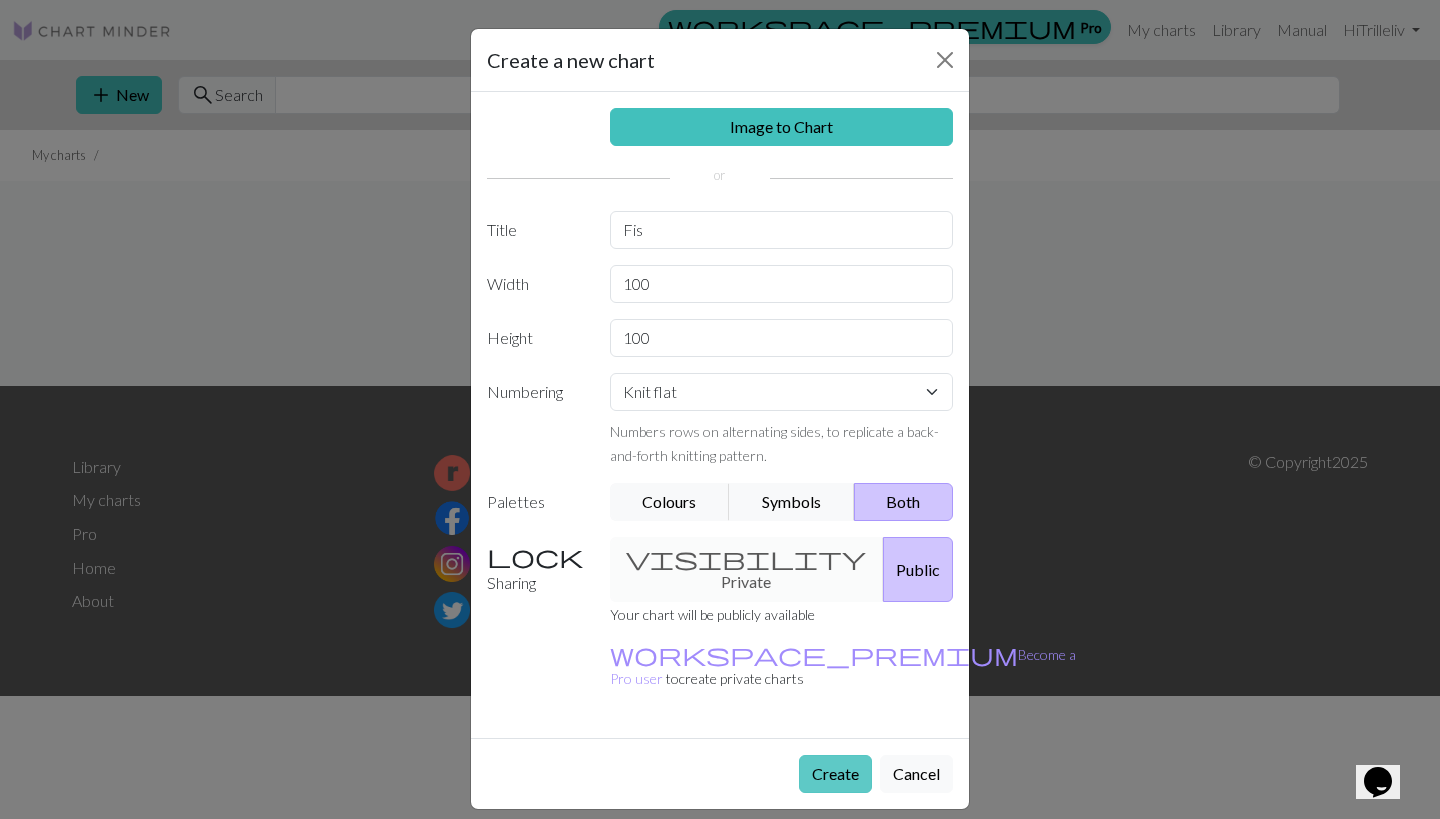 click on "Create" at bounding box center (835, 774) 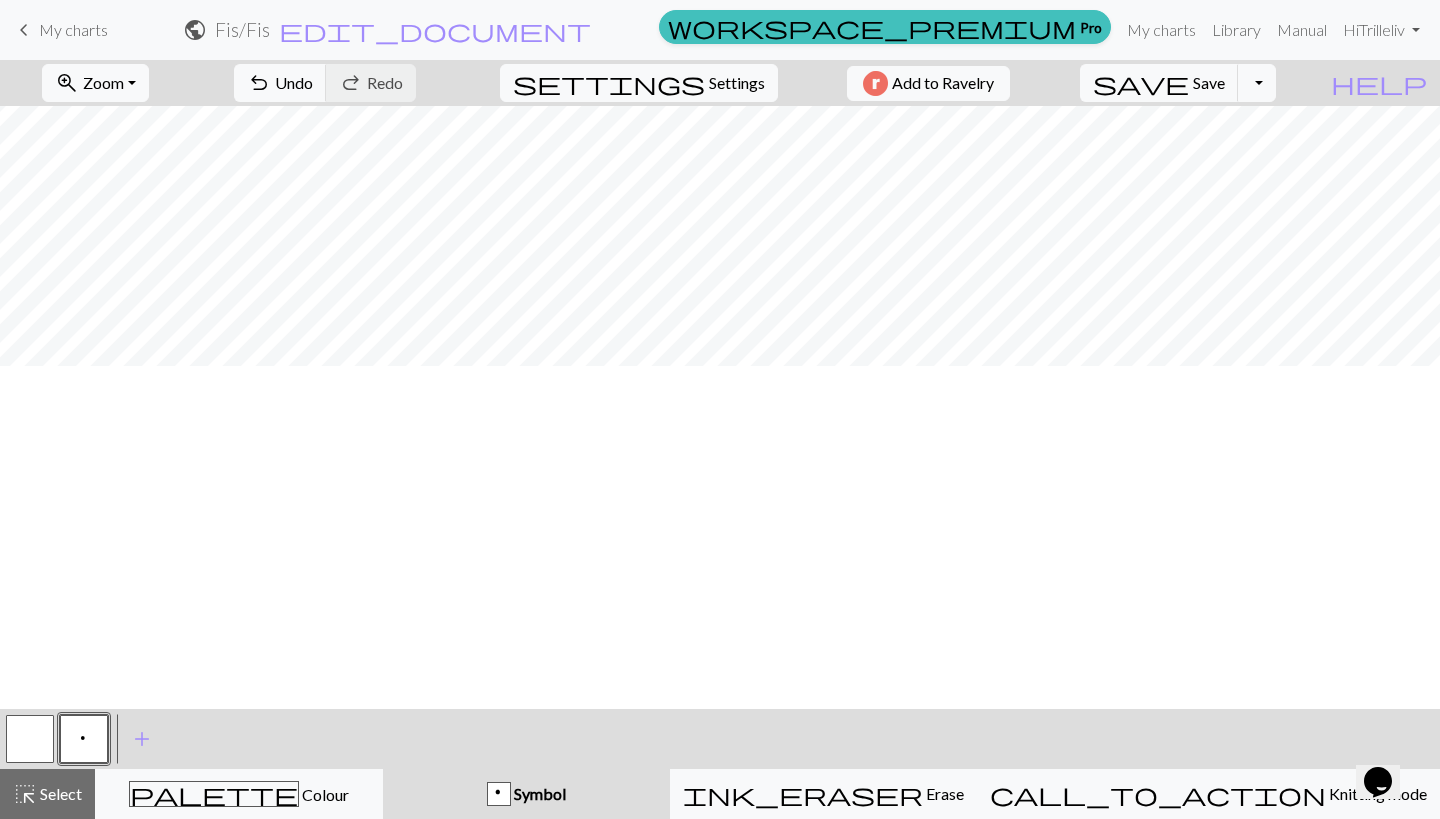 scroll, scrollTop: 0, scrollLeft: 0, axis: both 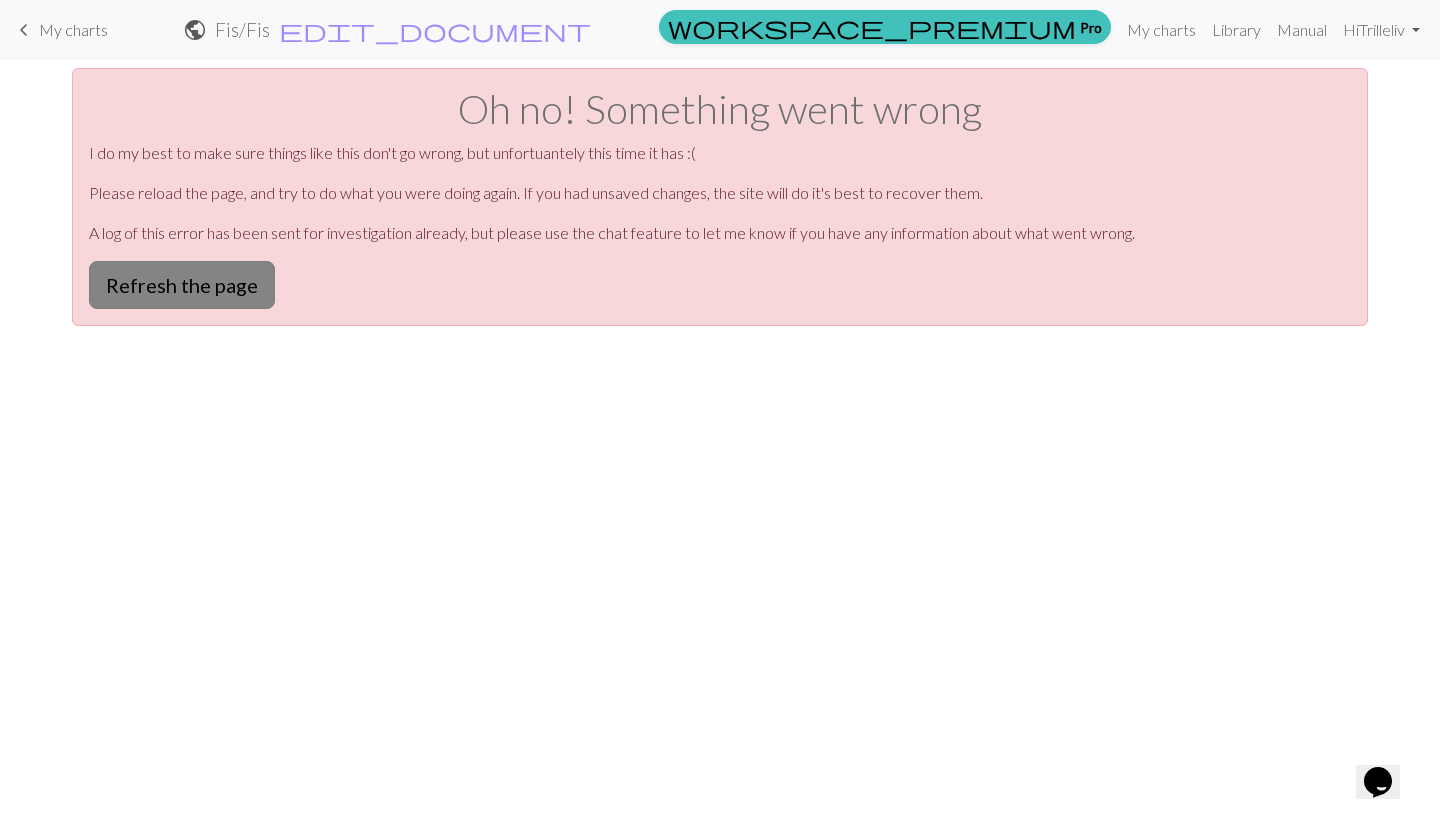 click on "Refresh the page" at bounding box center (182, 285) 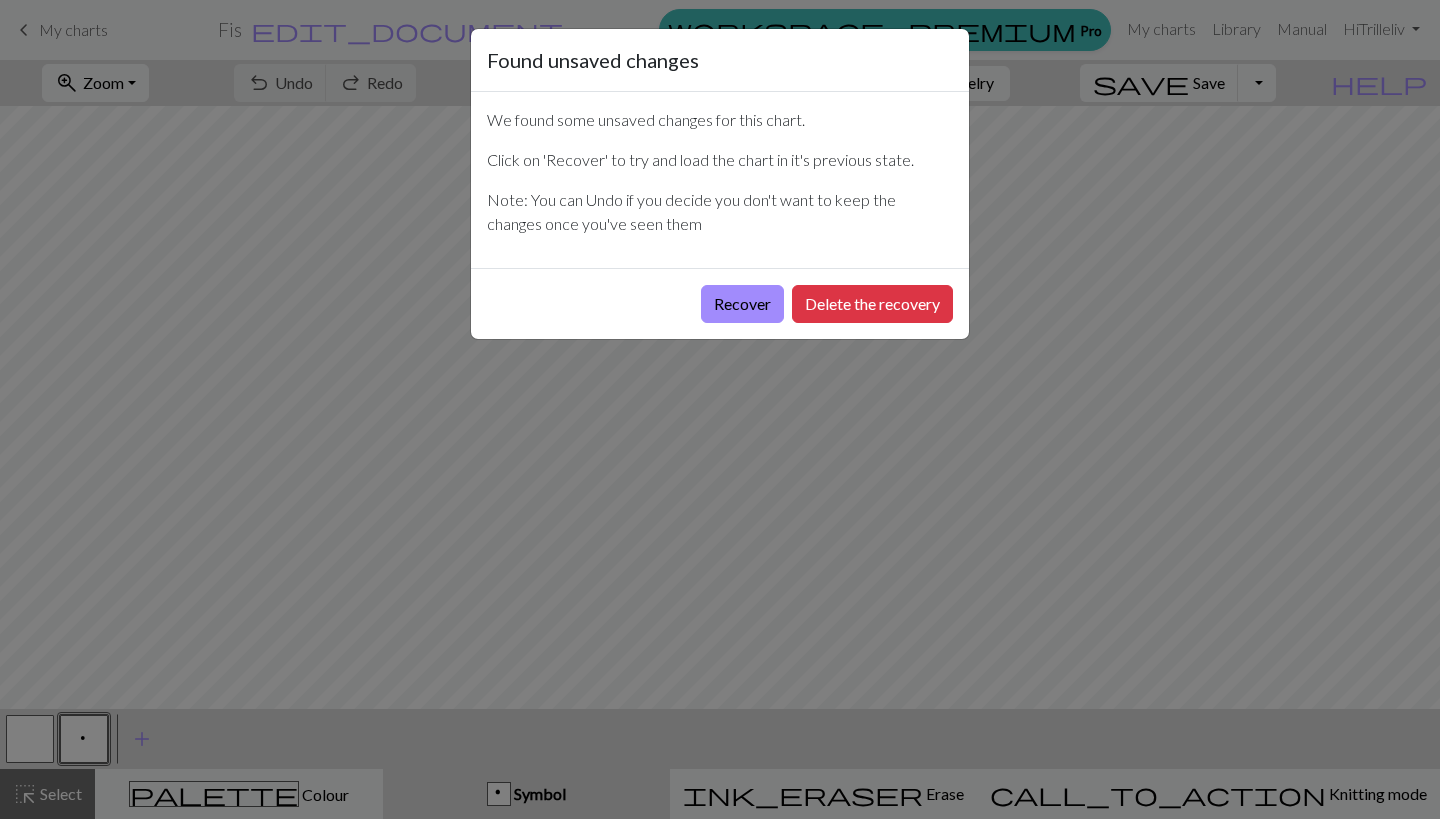 scroll, scrollTop: 0, scrollLeft: 0, axis: both 